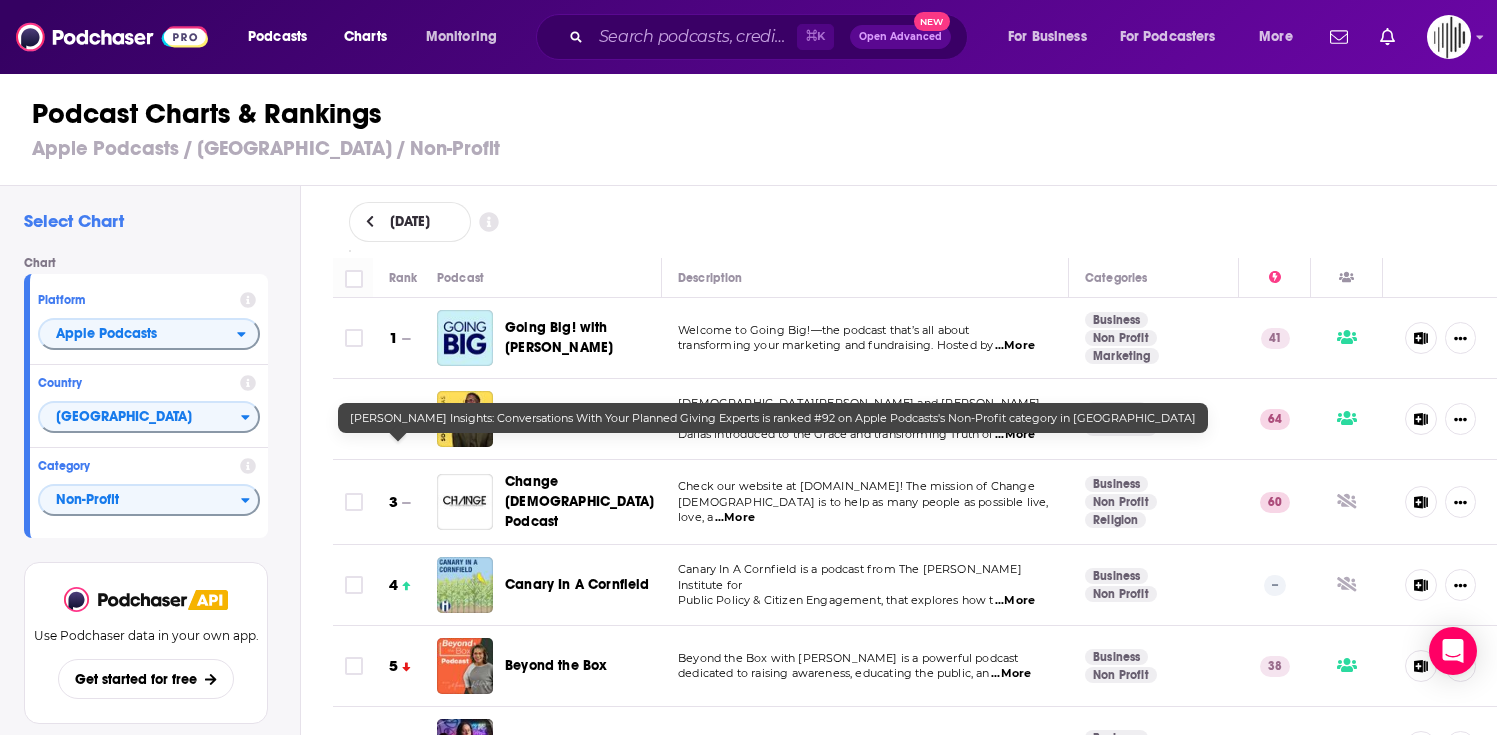 scroll, scrollTop: 0, scrollLeft: 0, axis: both 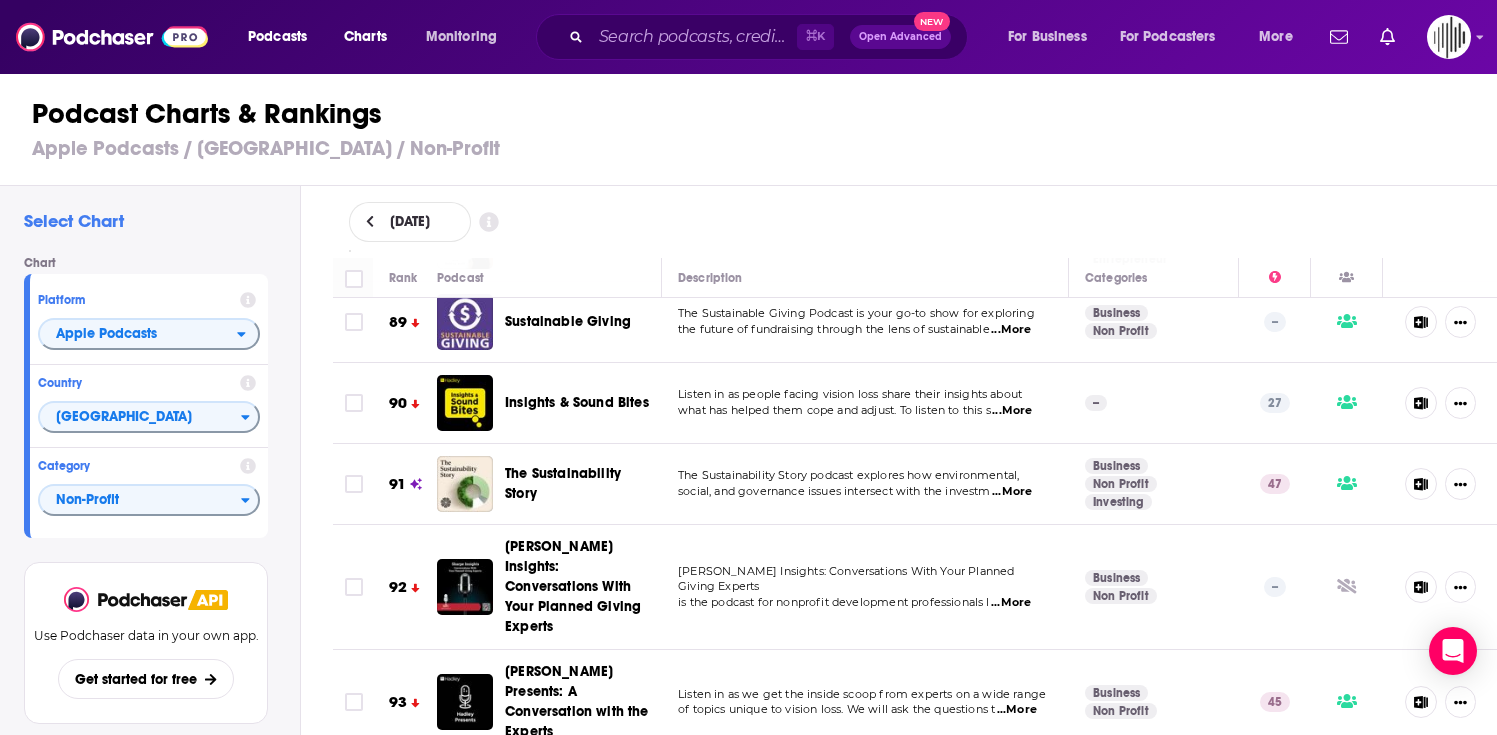 click on "...More" at bounding box center (1012, 492) 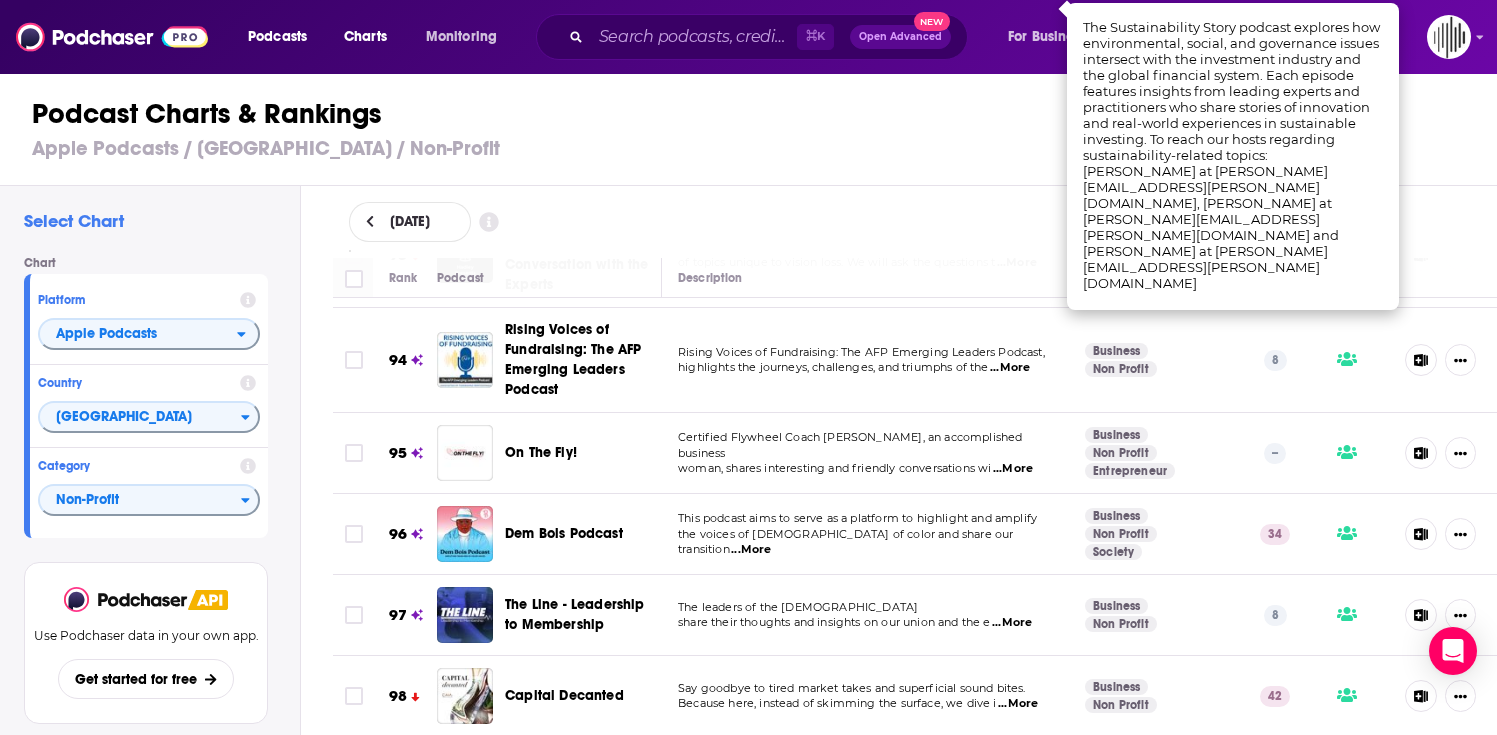 scroll, scrollTop: 7916, scrollLeft: 0, axis: vertical 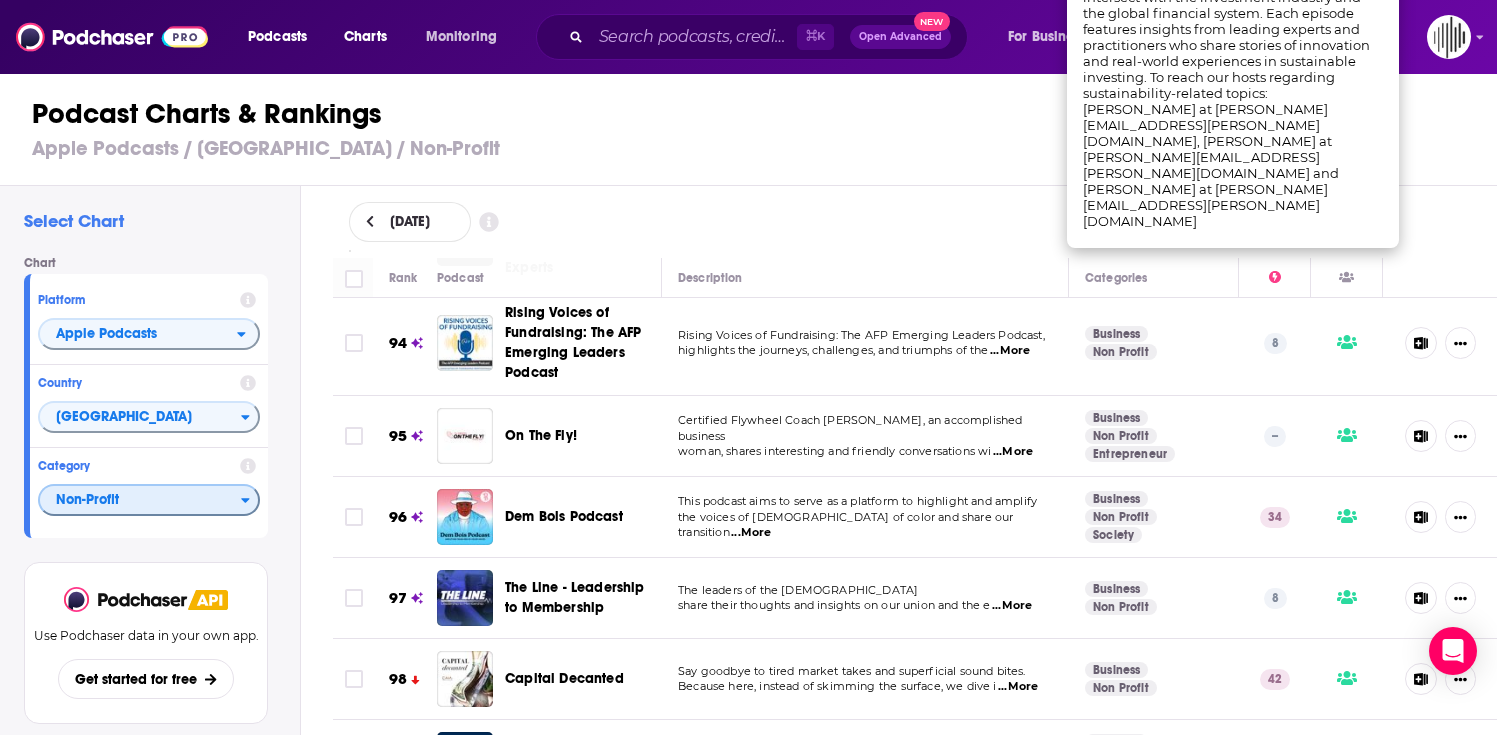 click on "Non-Profit" at bounding box center (140, 501) 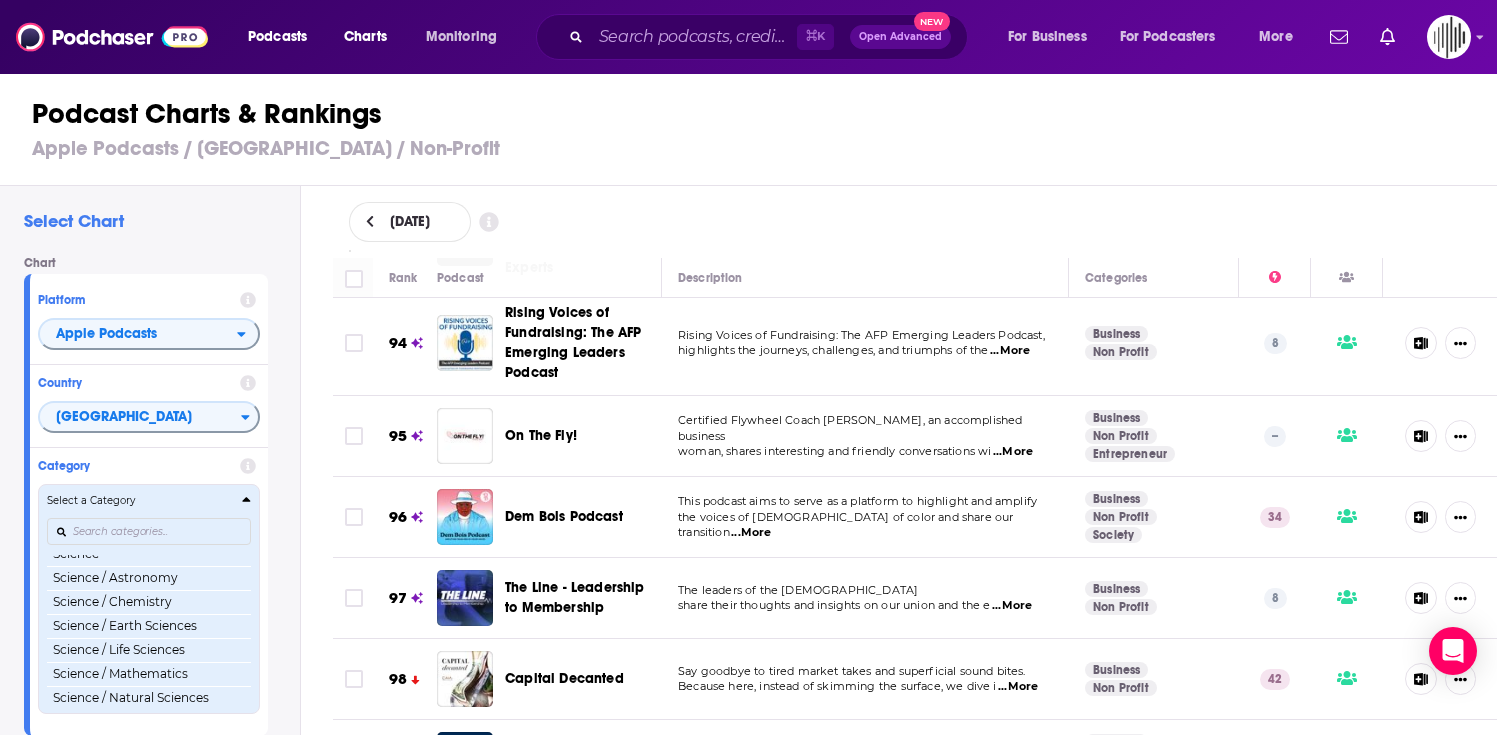 scroll, scrollTop: 1744, scrollLeft: 0, axis: vertical 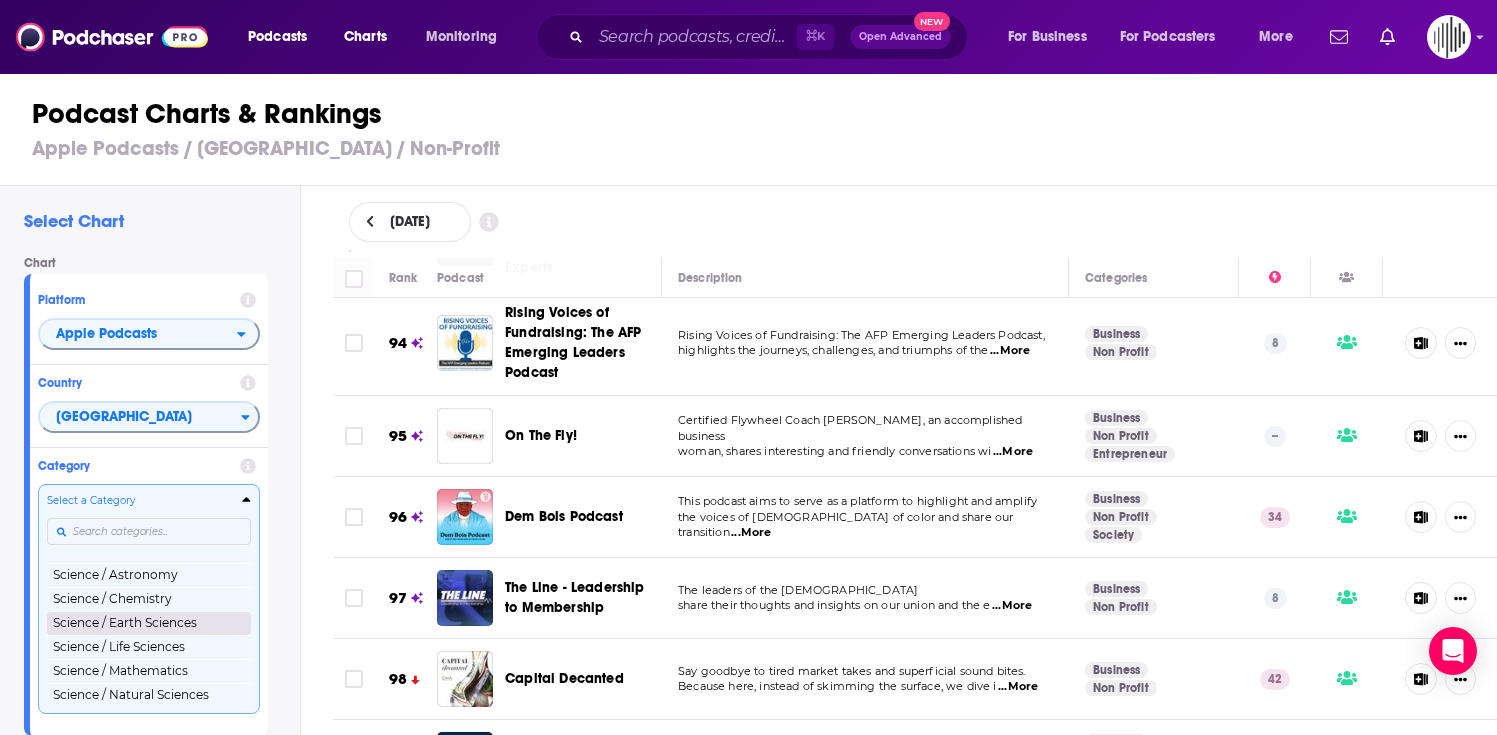 click on "Science / Earth Sciences" at bounding box center [149, 623] 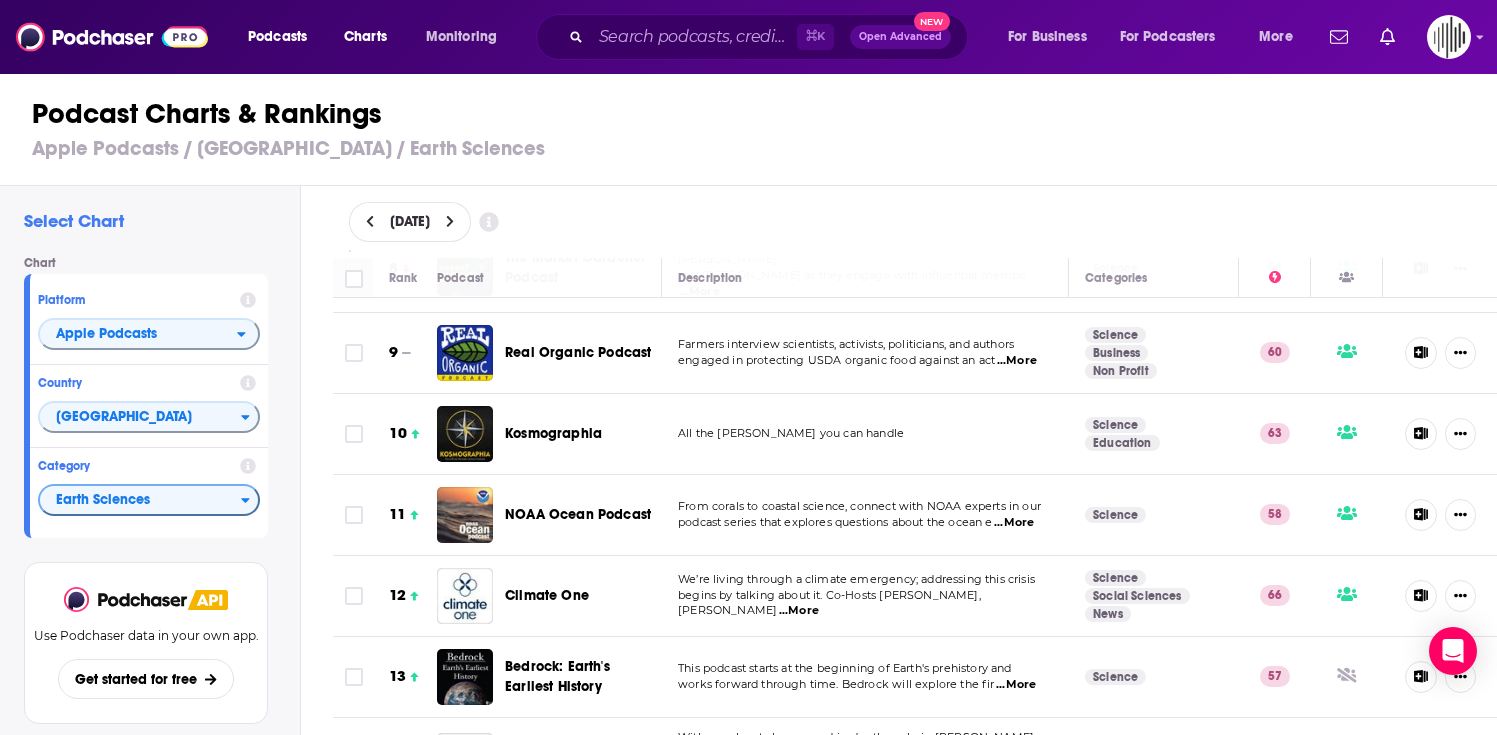 scroll, scrollTop: 717, scrollLeft: 0, axis: vertical 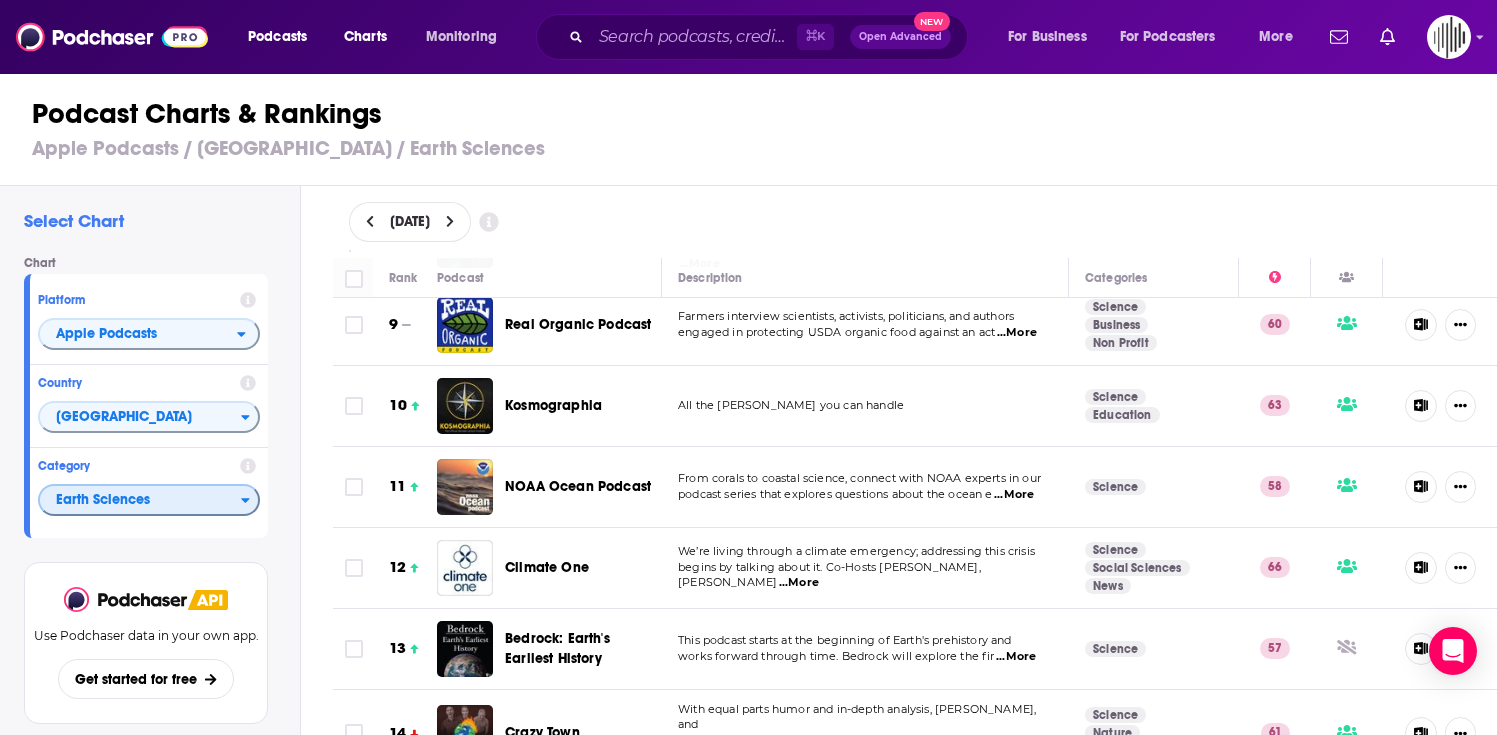 click on "Earth Sciences" at bounding box center (140, 501) 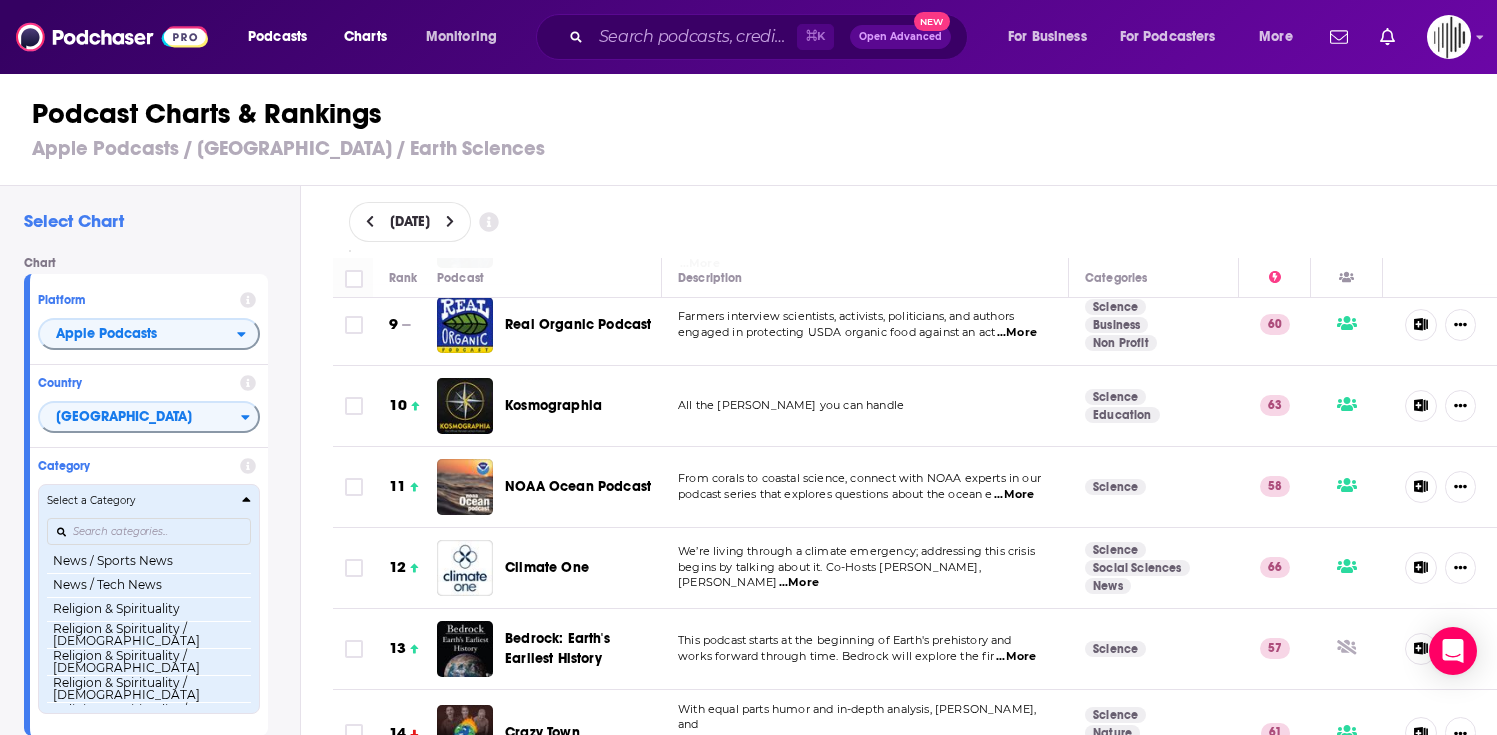 scroll, scrollTop: 1671, scrollLeft: 0, axis: vertical 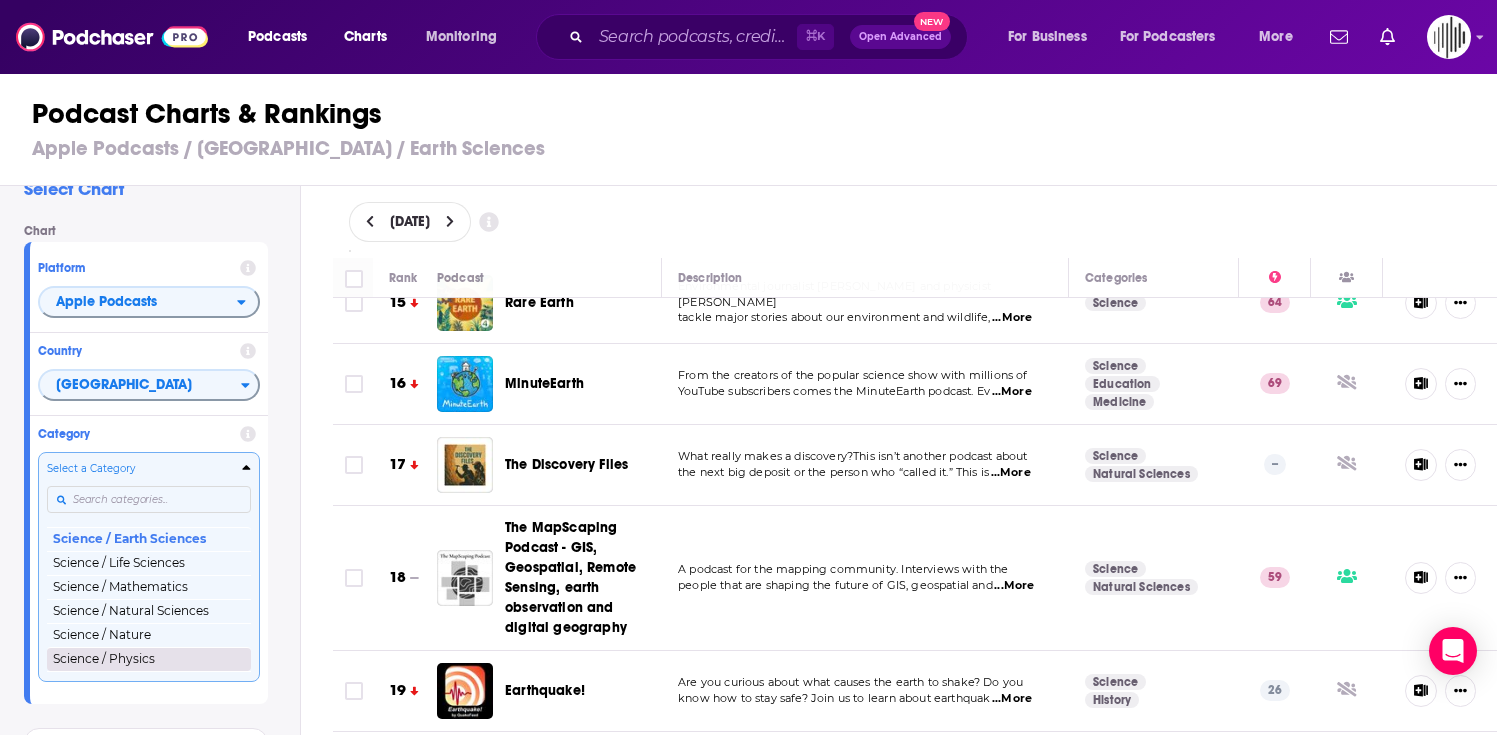 click on "Science / Nature" at bounding box center [149, 635] 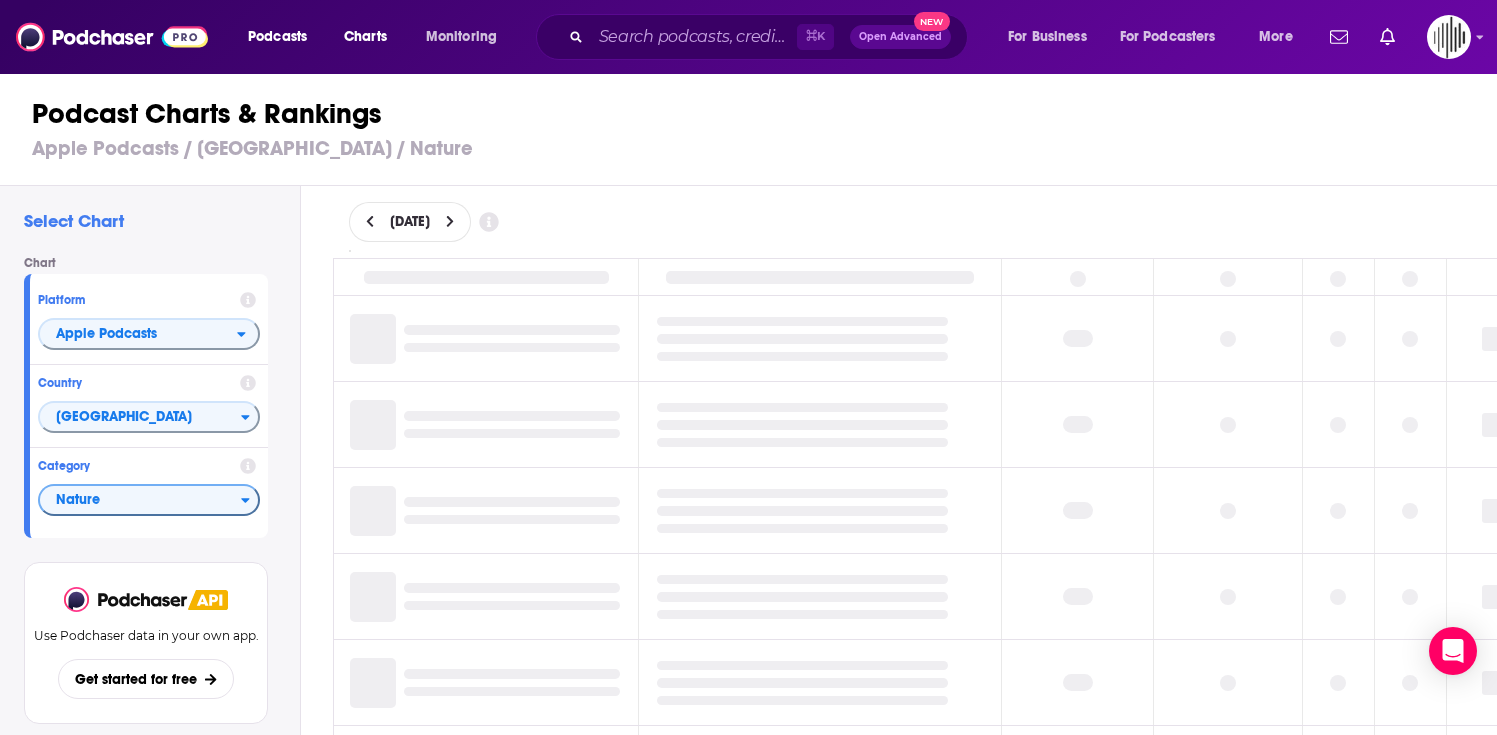scroll, scrollTop: 0, scrollLeft: 0, axis: both 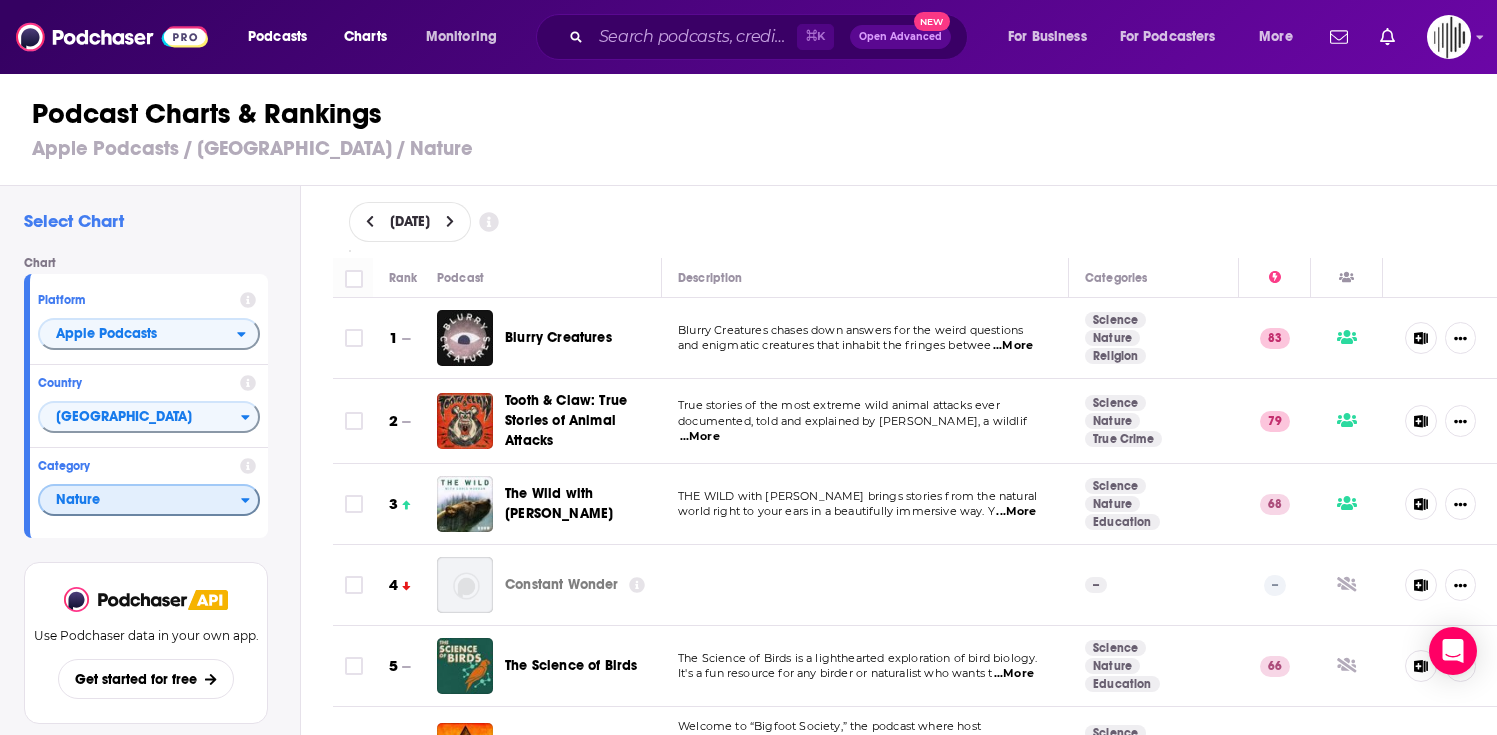 click on "Nature" at bounding box center (140, 501) 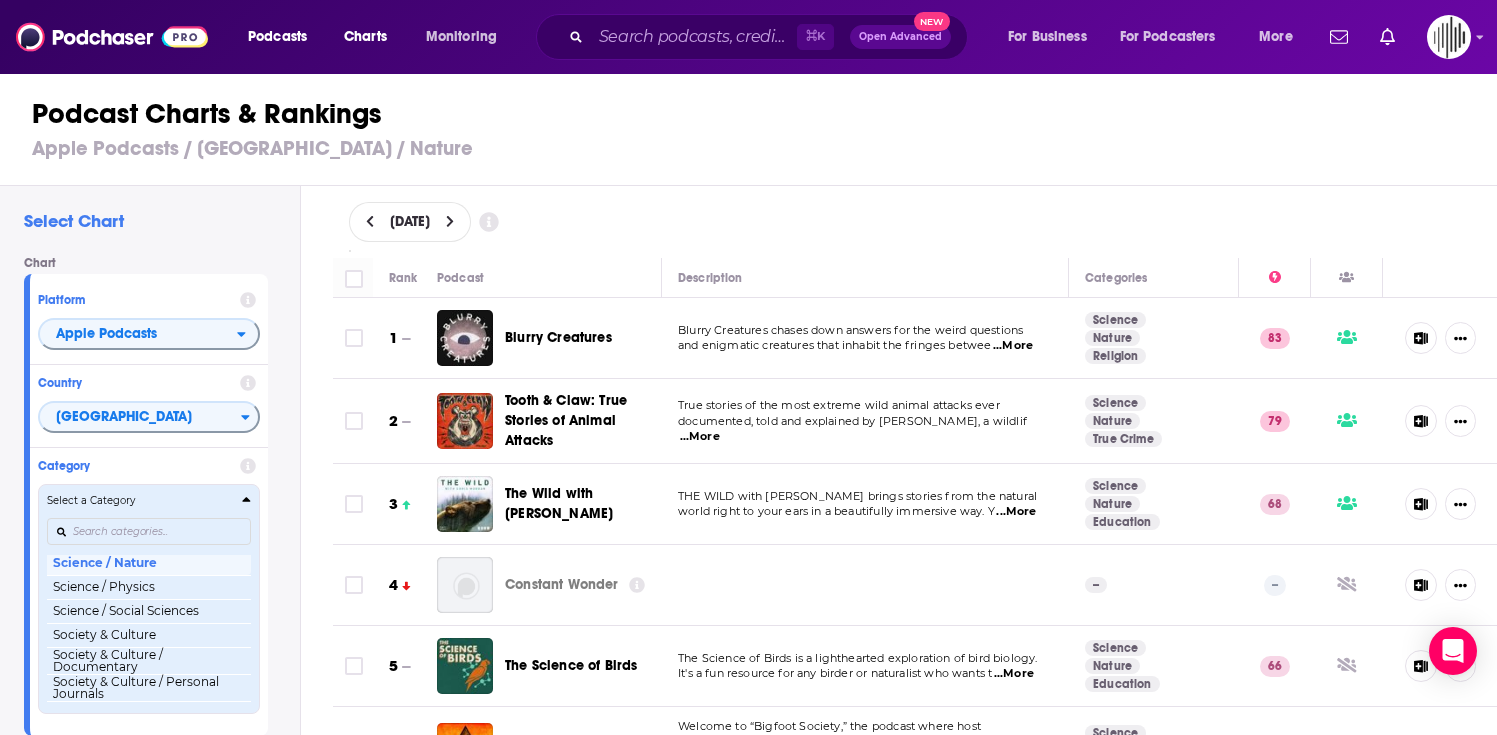 scroll, scrollTop: 1882, scrollLeft: 0, axis: vertical 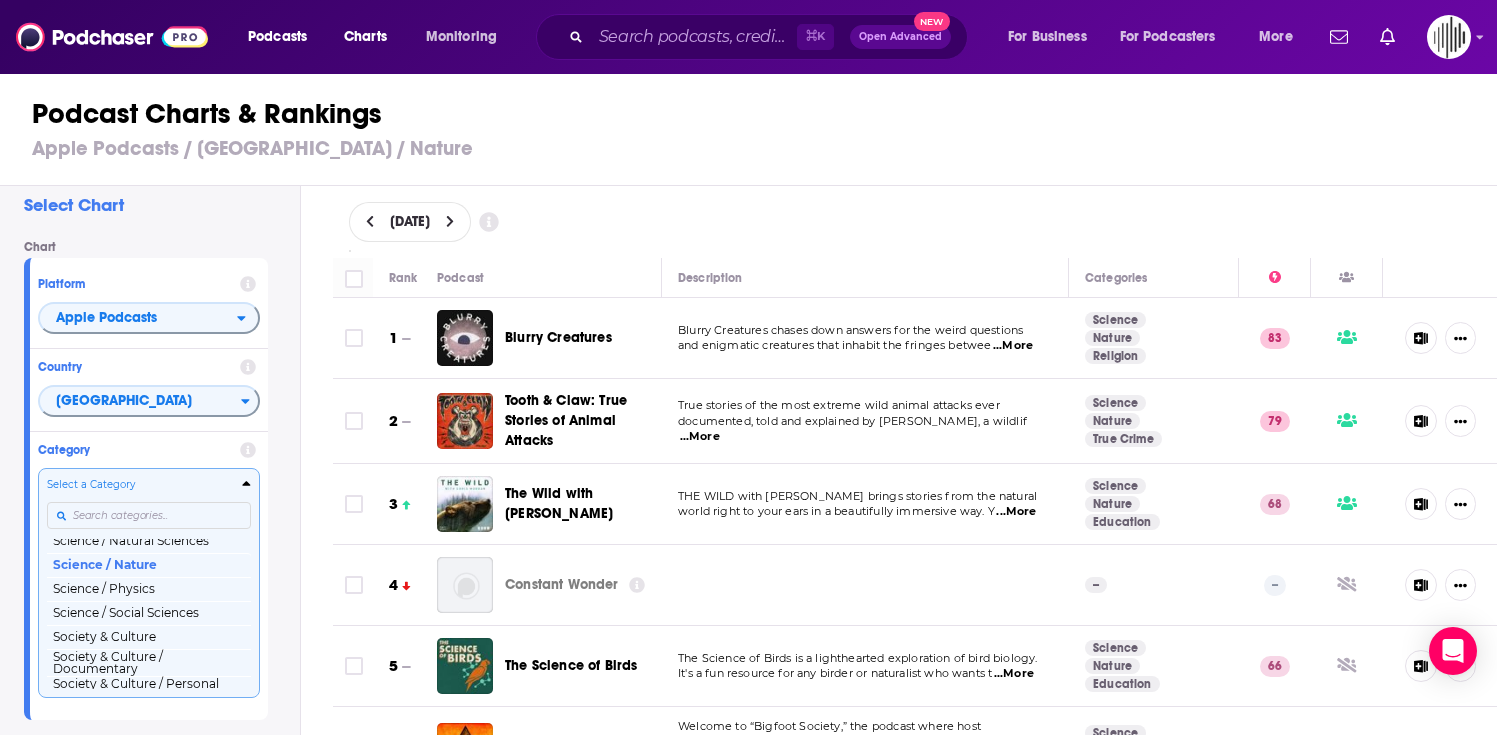 click at bounding box center (149, 515) 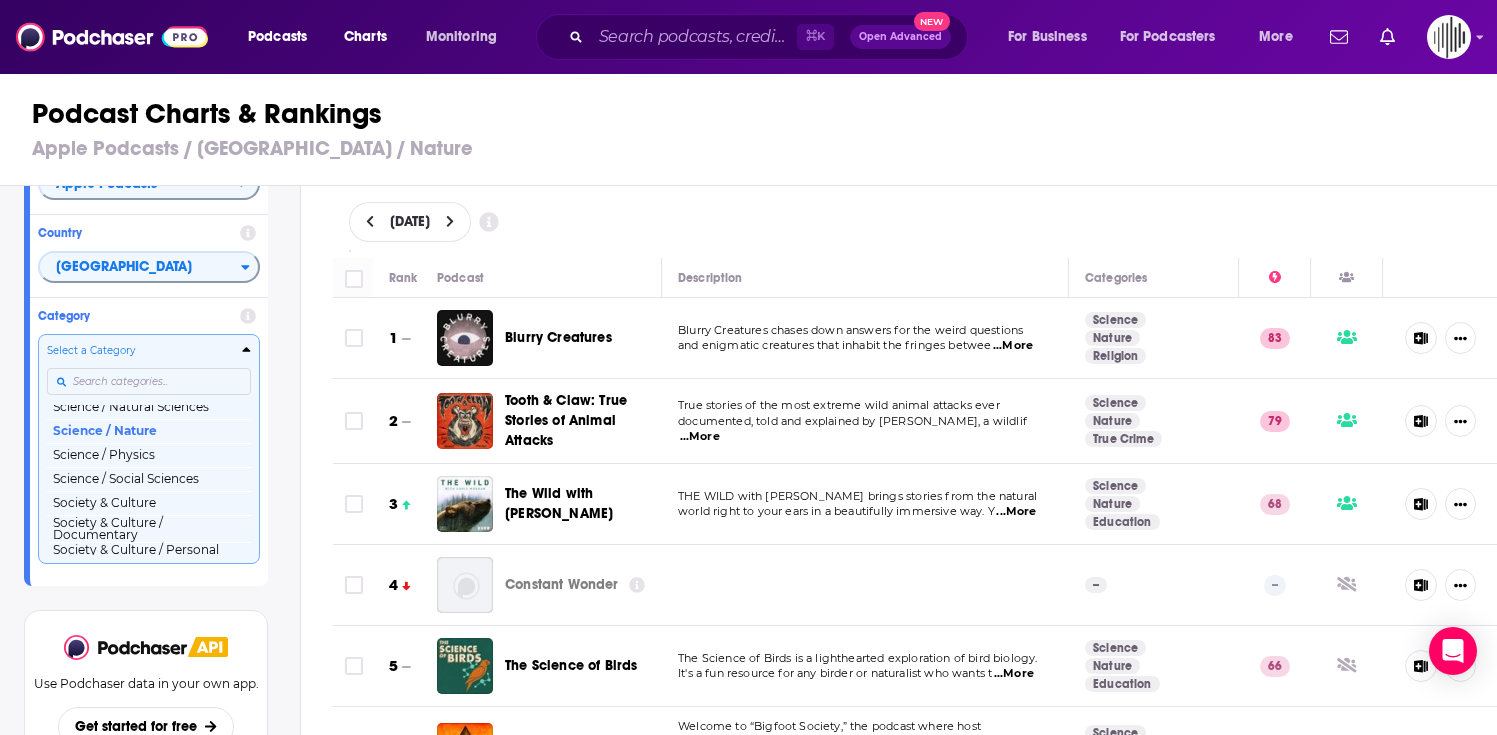 scroll, scrollTop: 154, scrollLeft: 0, axis: vertical 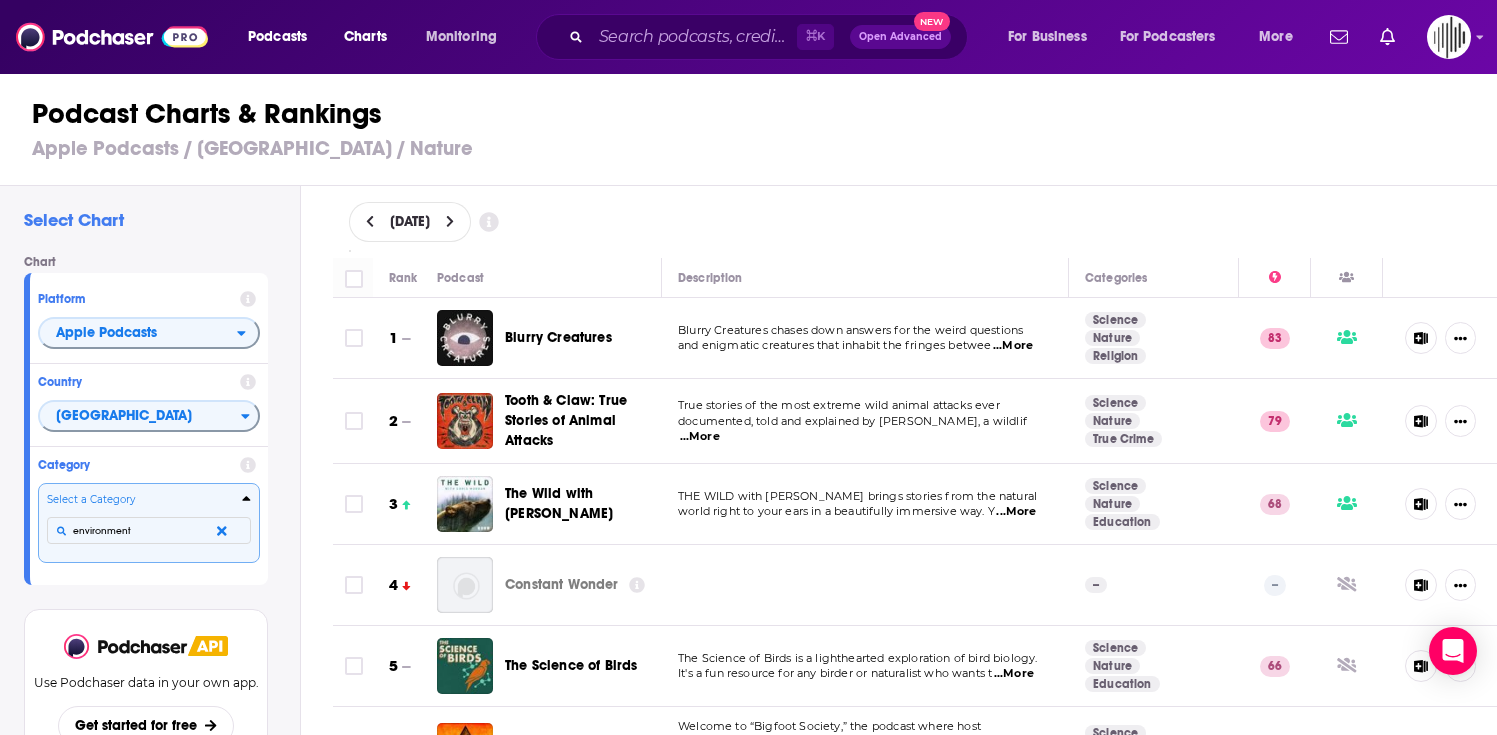 click on "Select a Category environment" at bounding box center (149, 522) 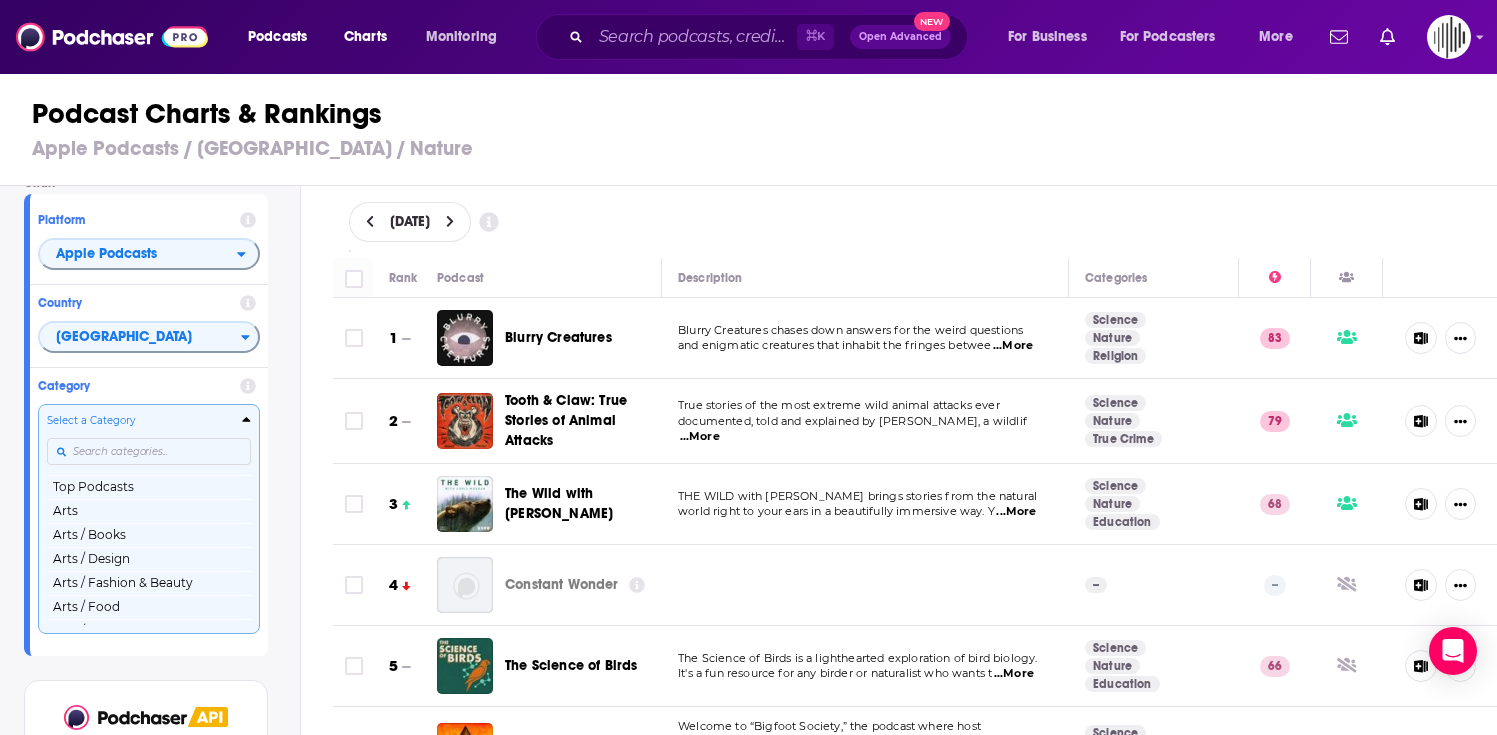 scroll, scrollTop: 154, scrollLeft: 0, axis: vertical 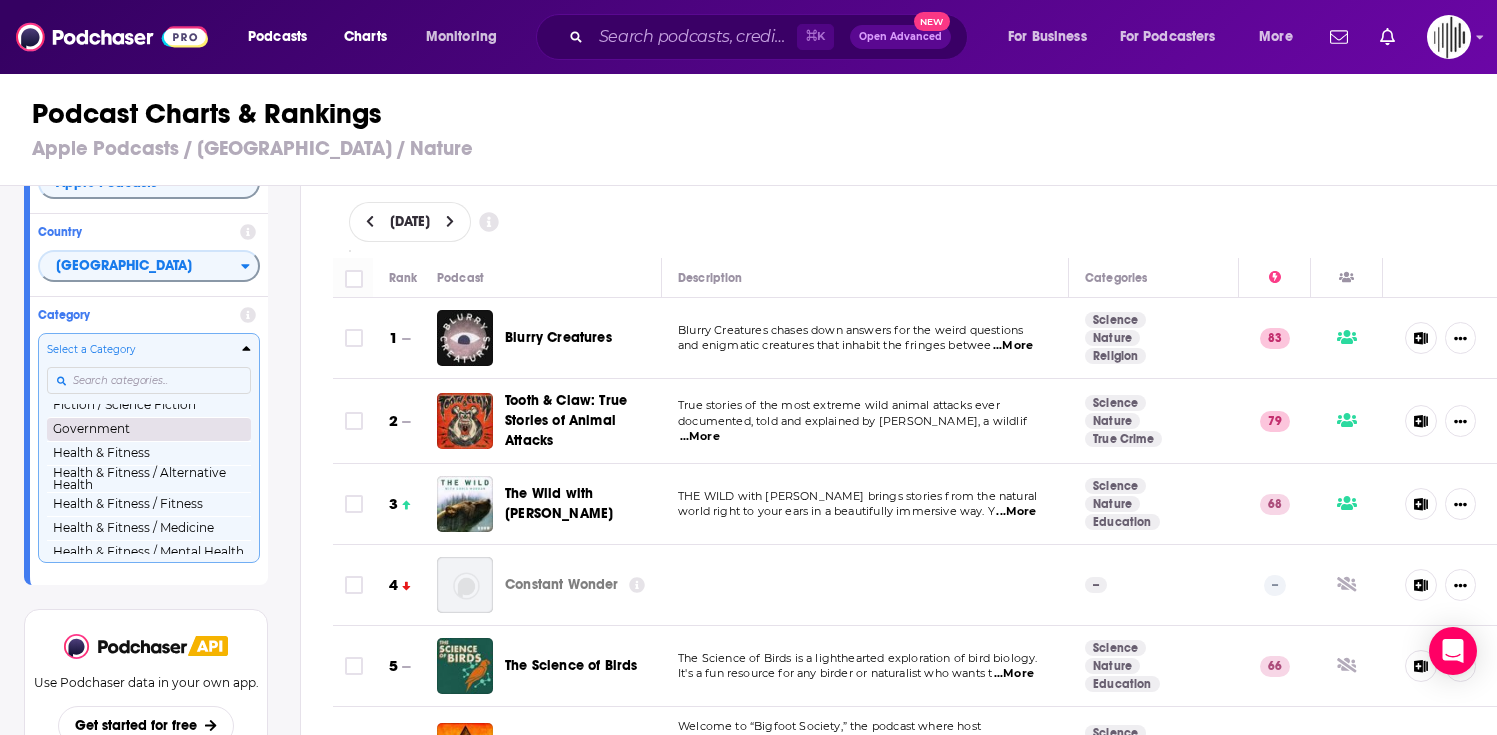 click on "Government" at bounding box center (149, 429) 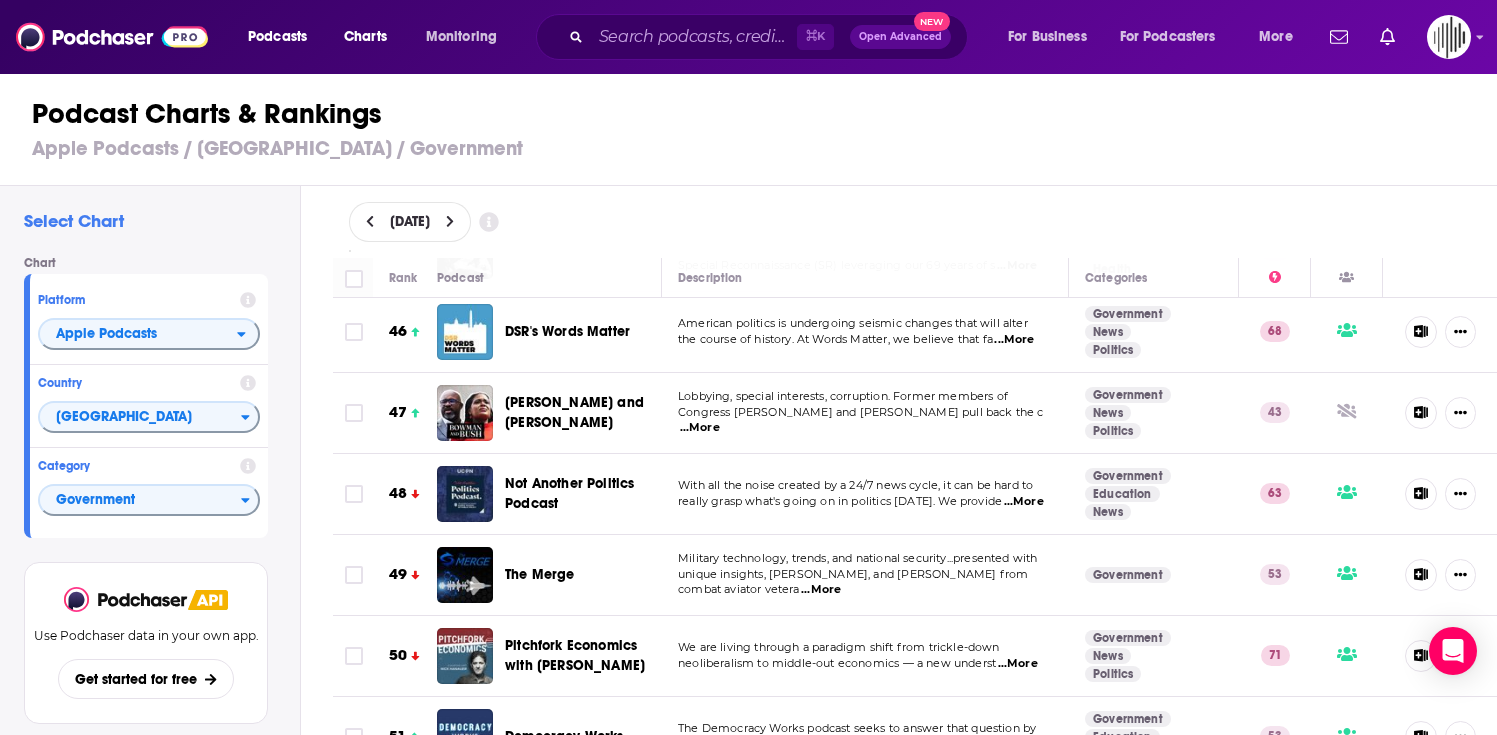 scroll, scrollTop: 3706, scrollLeft: 0, axis: vertical 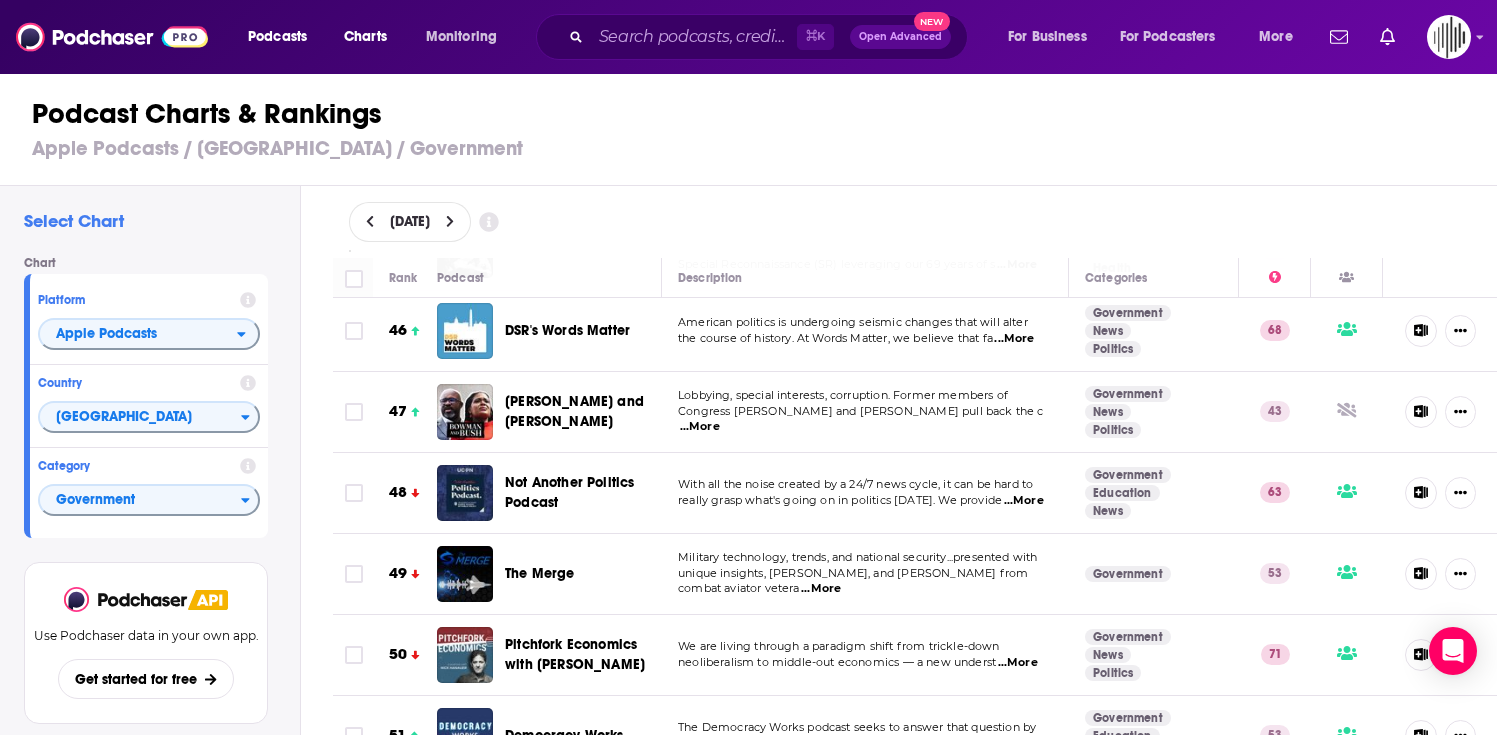 click on "...More" at bounding box center (700, 427) 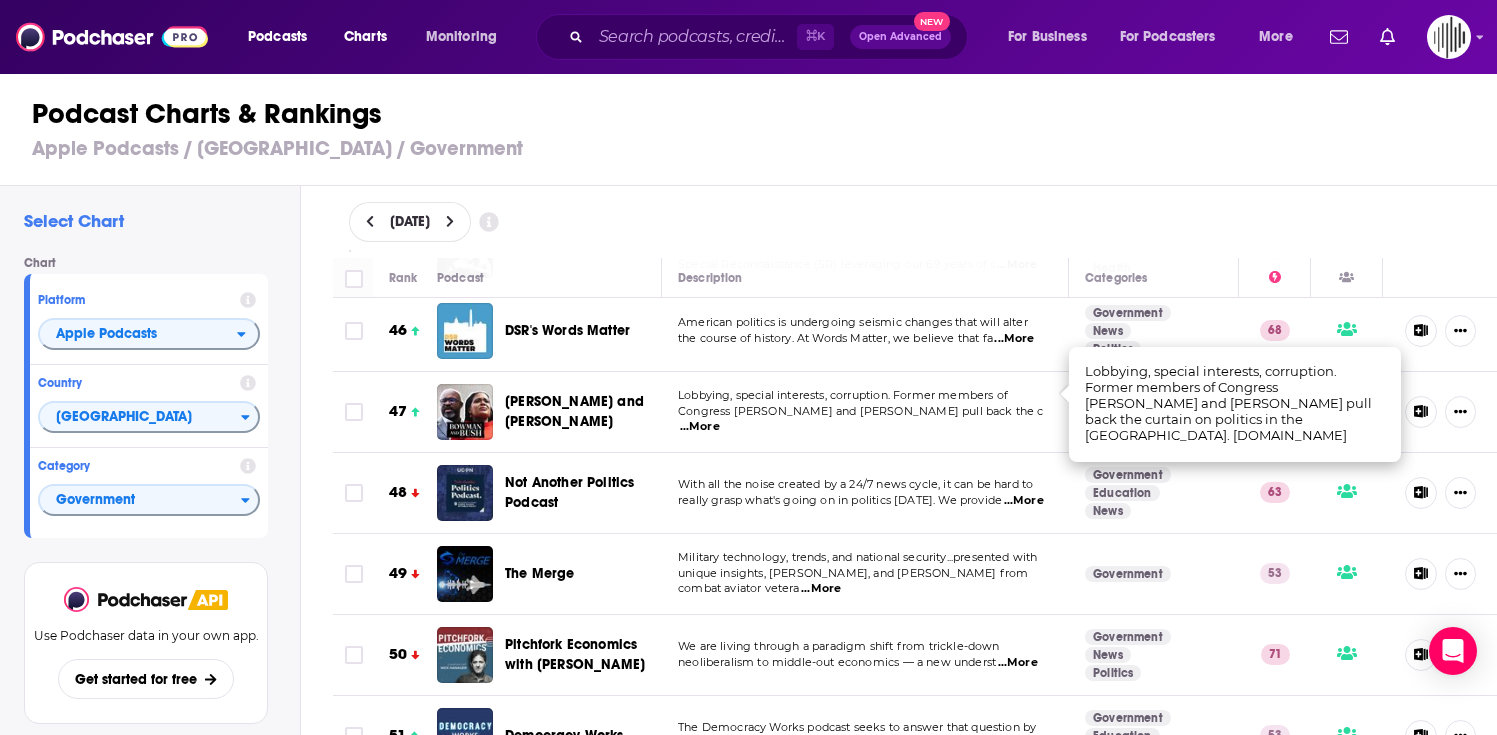 click on "...More" at bounding box center [700, 427] 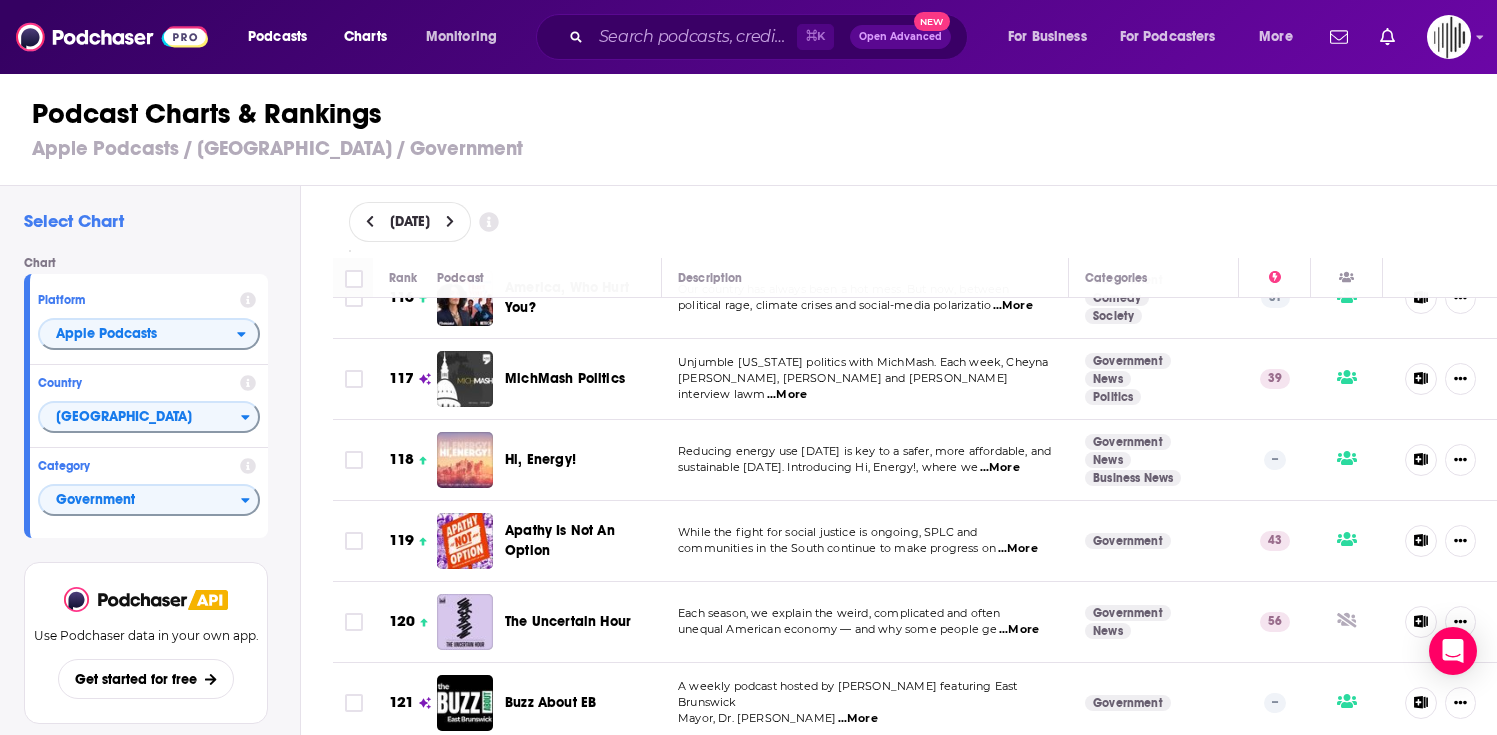 scroll, scrollTop: 9497, scrollLeft: 0, axis: vertical 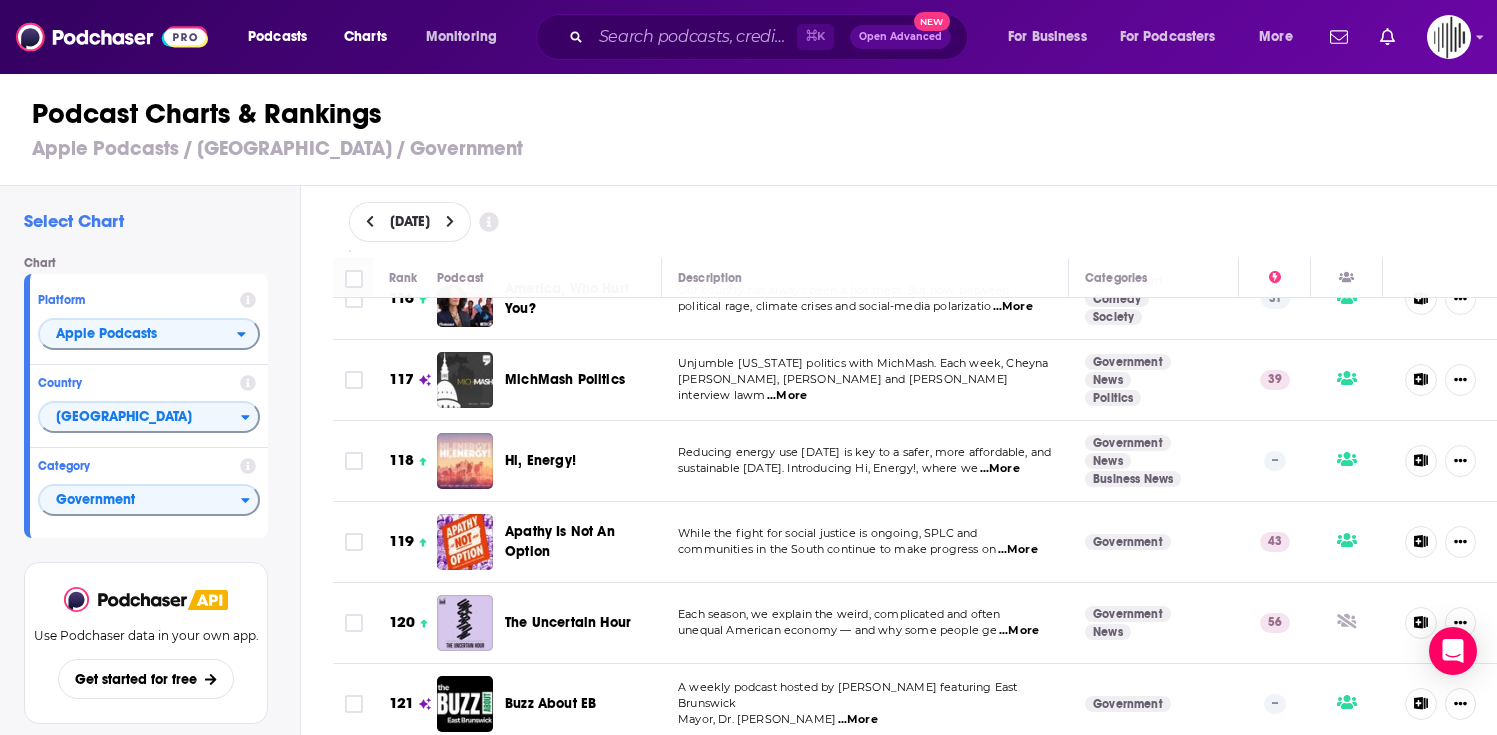 click on "...More" at bounding box center [1000, 469] 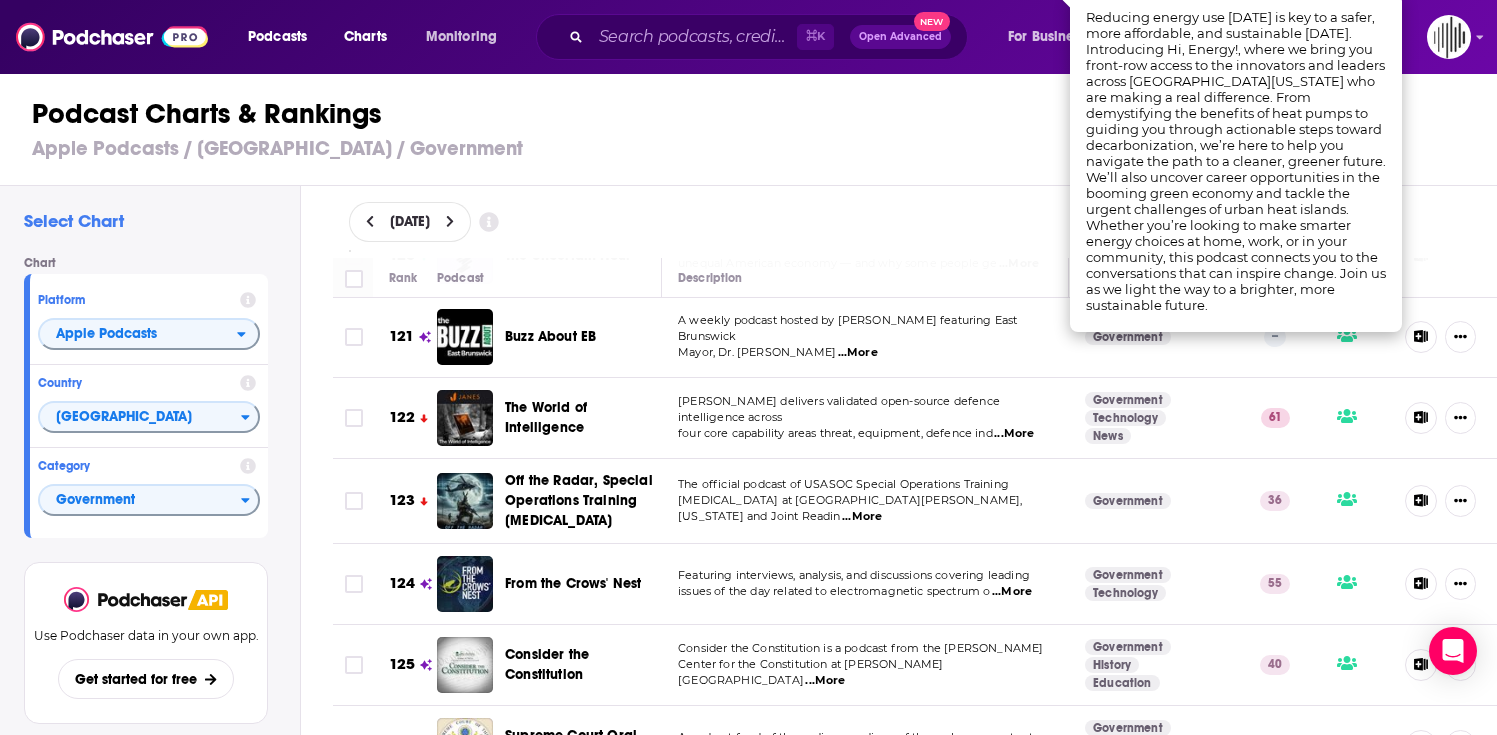 scroll, scrollTop: 9878, scrollLeft: 0, axis: vertical 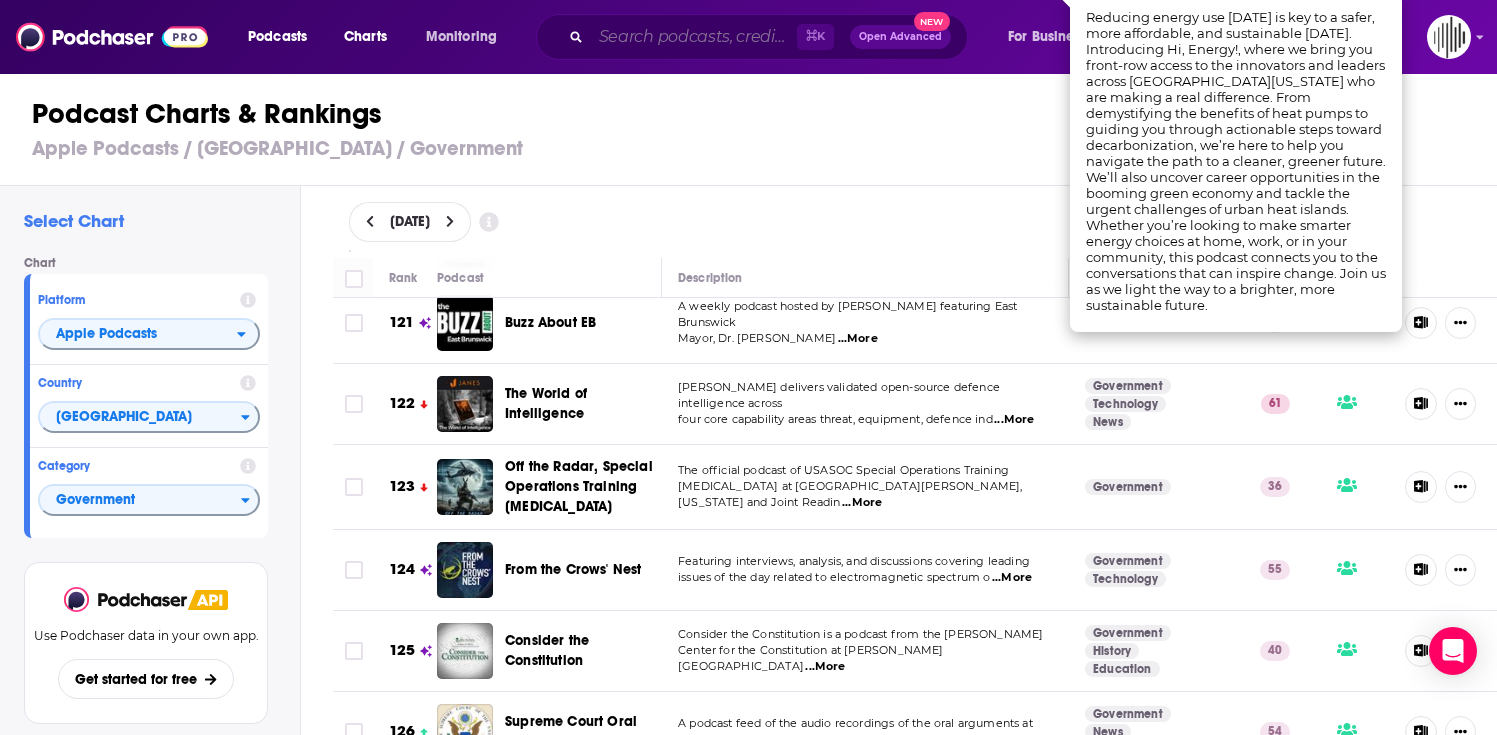 click at bounding box center (694, 37) 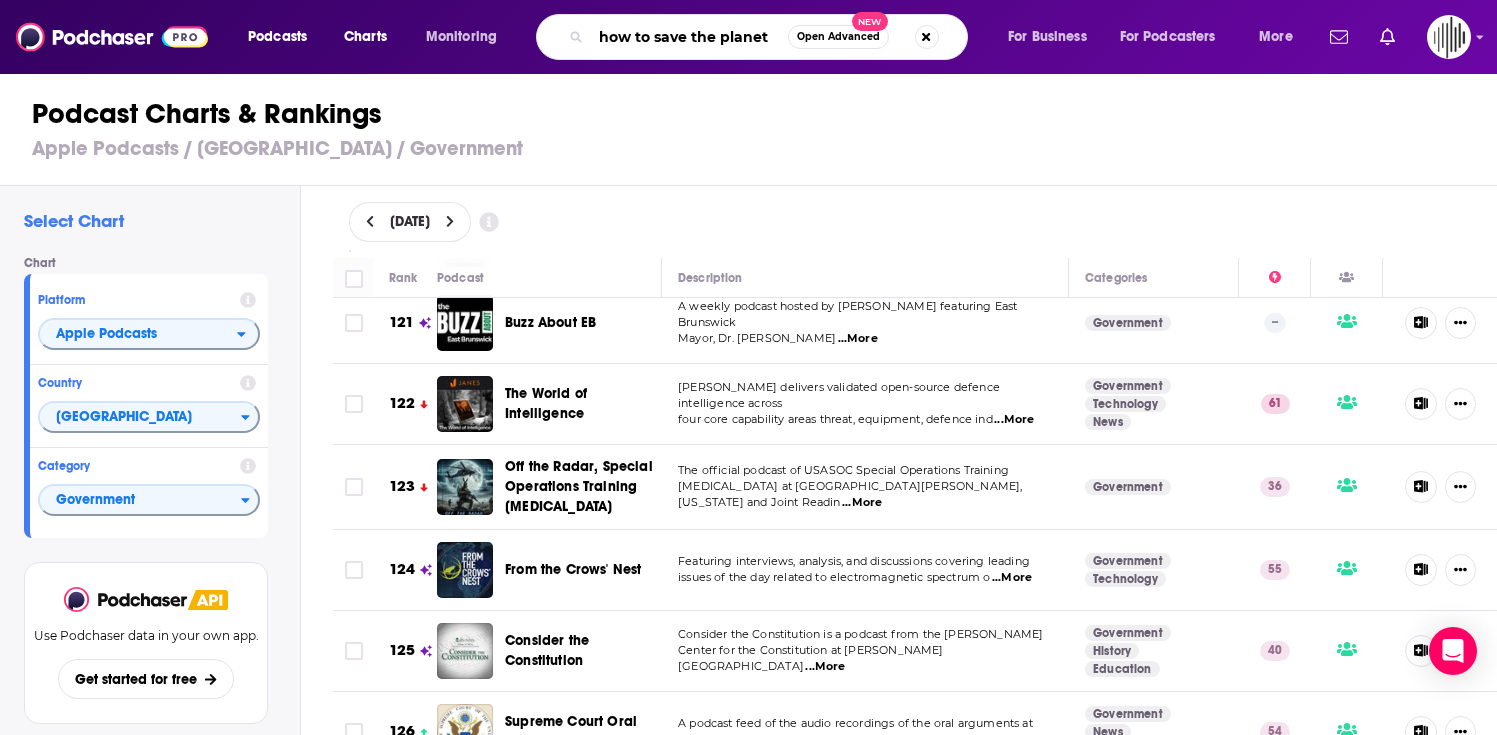 type on "how to save the planet" 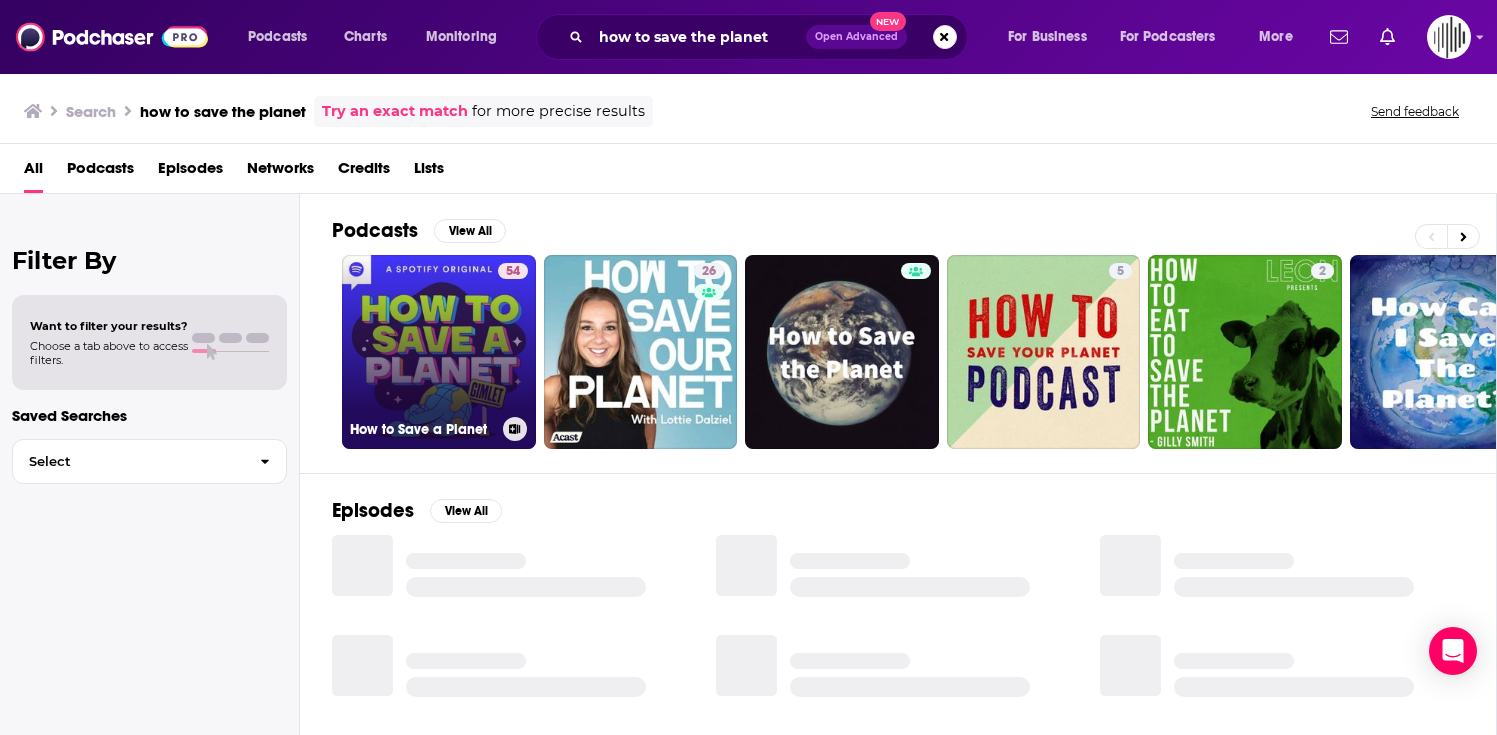 click on "54 How to Save a Planet" at bounding box center (439, 352) 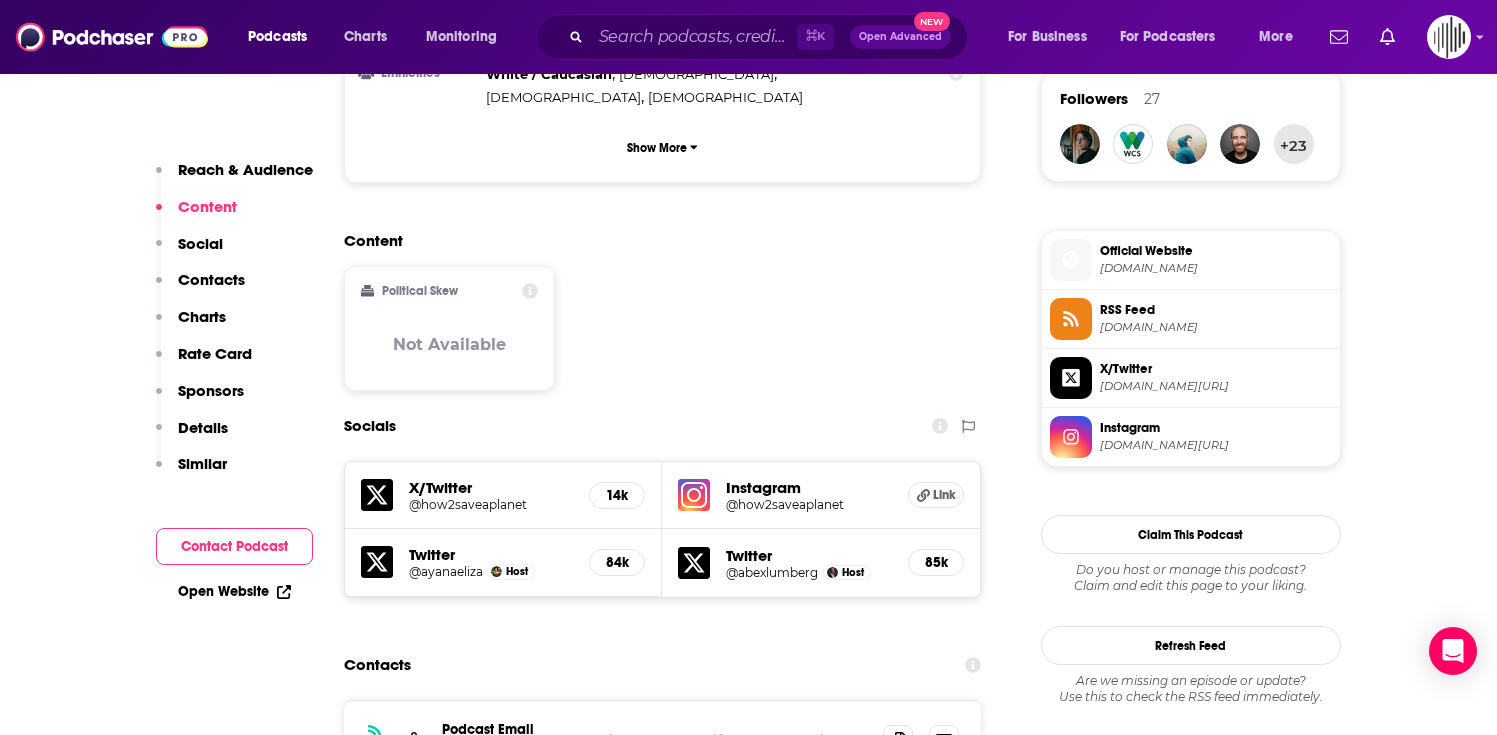scroll, scrollTop: 0, scrollLeft: 0, axis: both 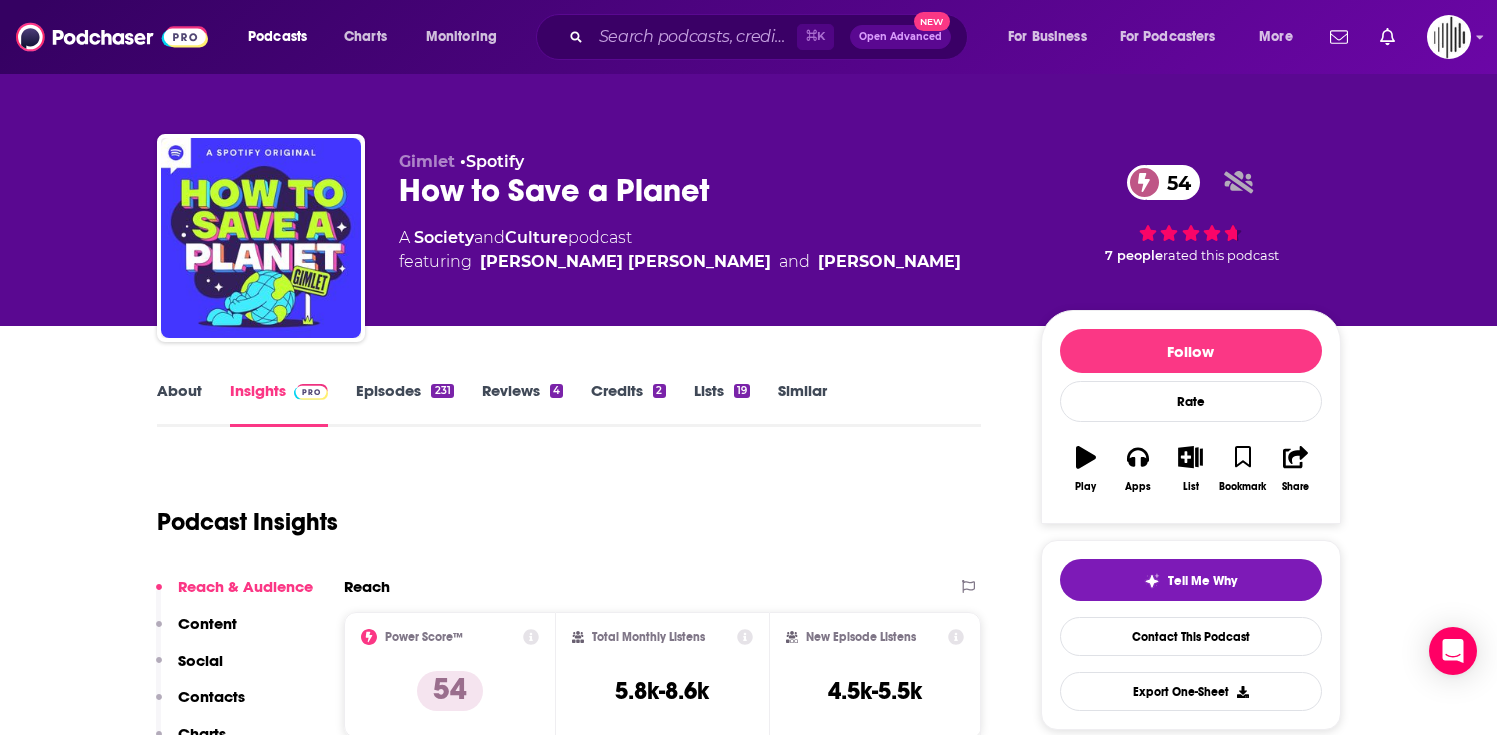click on "About" at bounding box center [179, 404] 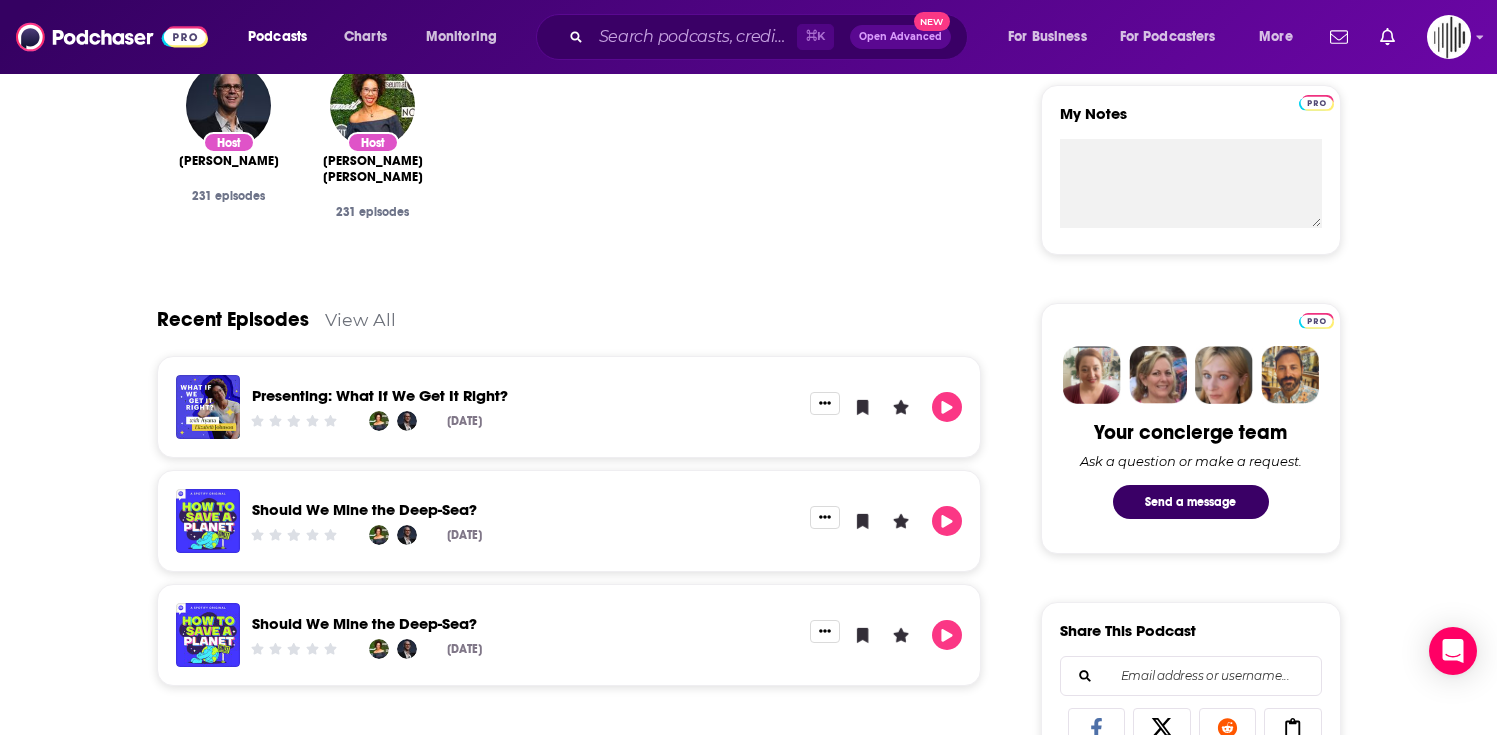 scroll, scrollTop: 703, scrollLeft: 0, axis: vertical 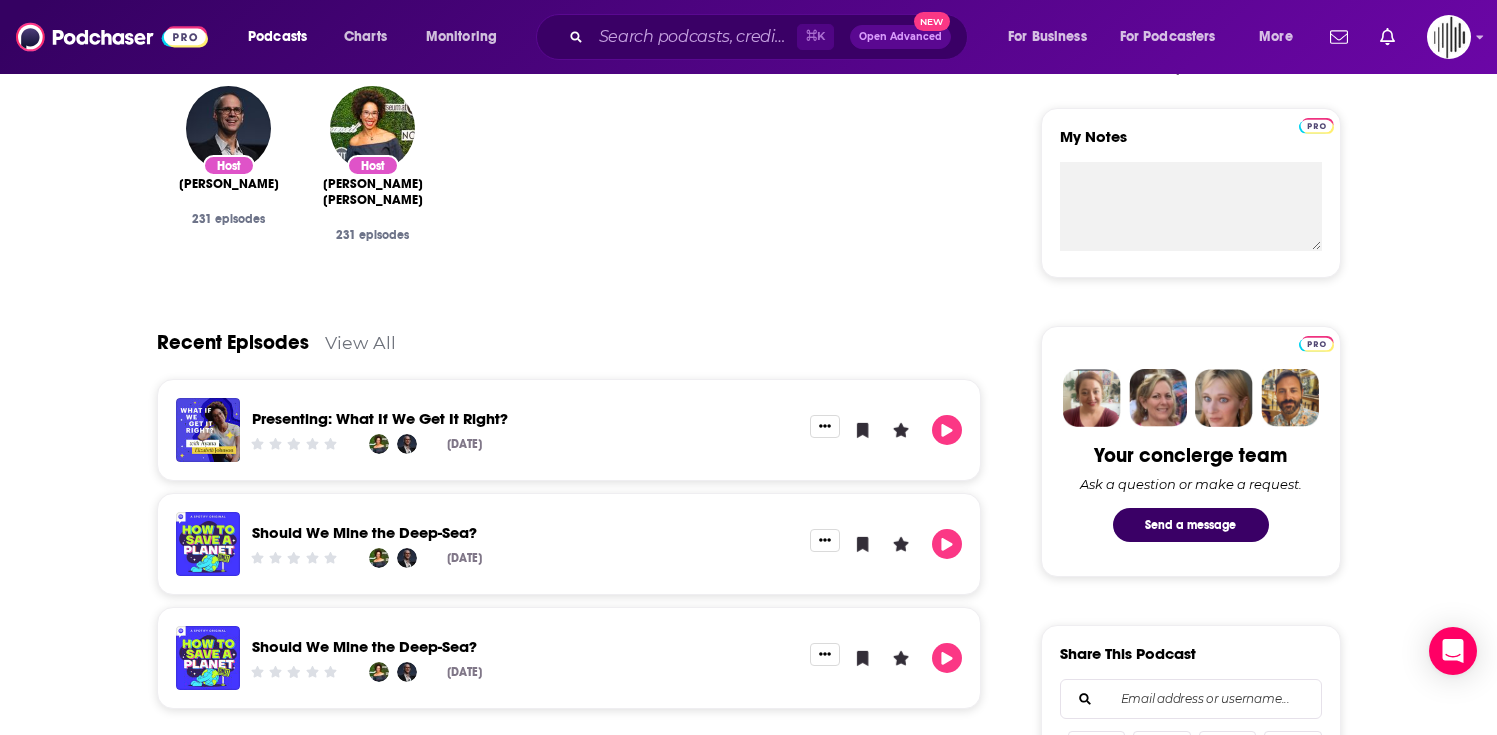 click on "Presenting: What If We Get It Right?" at bounding box center (380, 418) 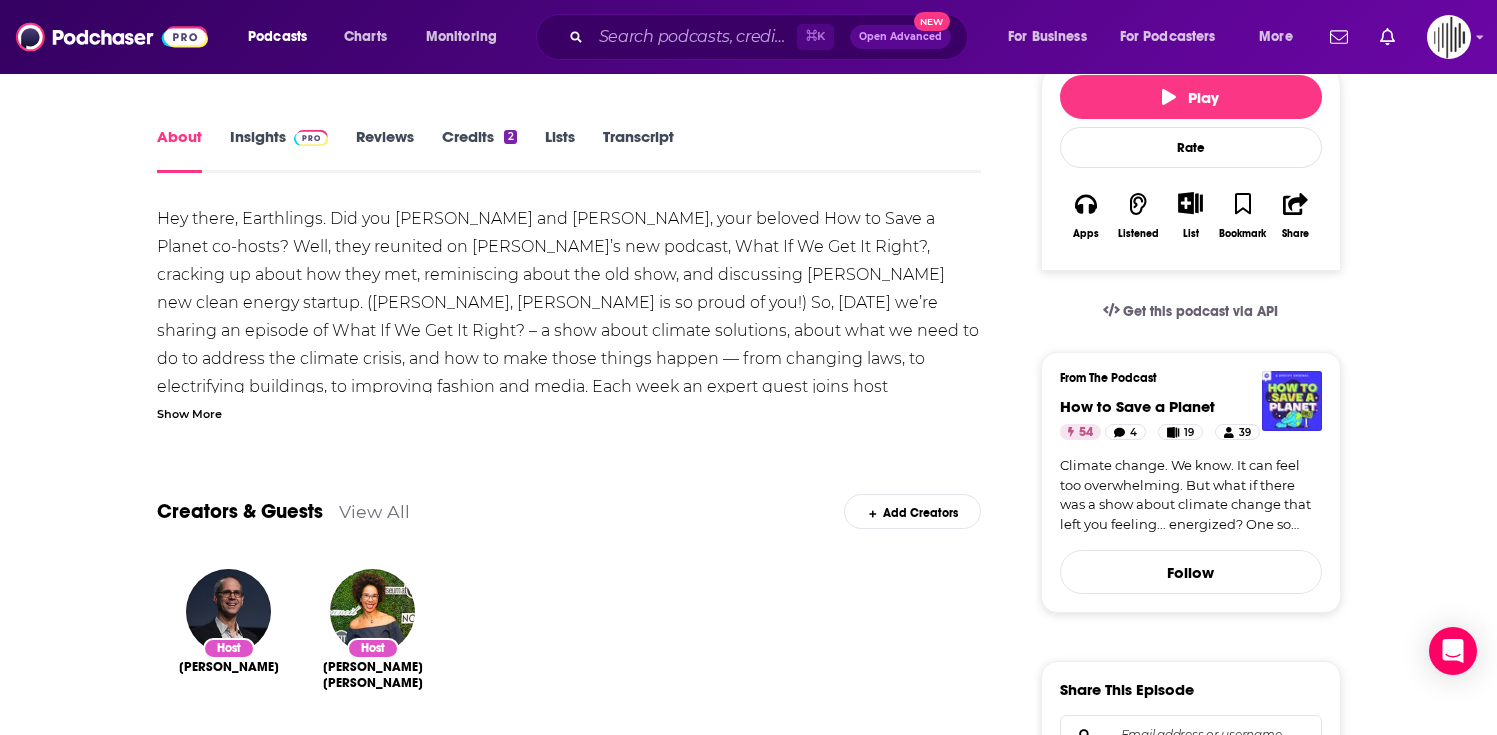 scroll, scrollTop: 0, scrollLeft: 0, axis: both 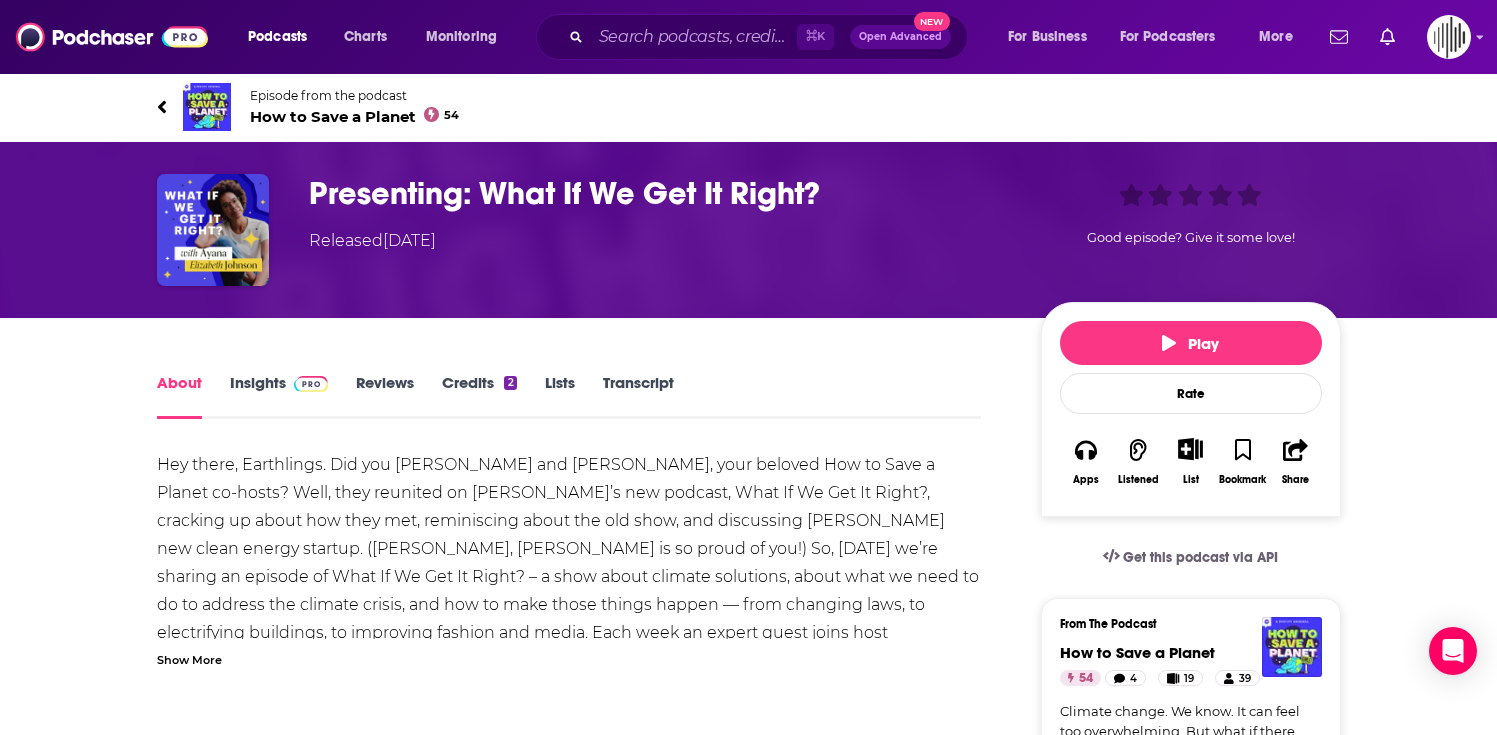 click on "Presenting: What If We Get It Right?" at bounding box center [659, 193] 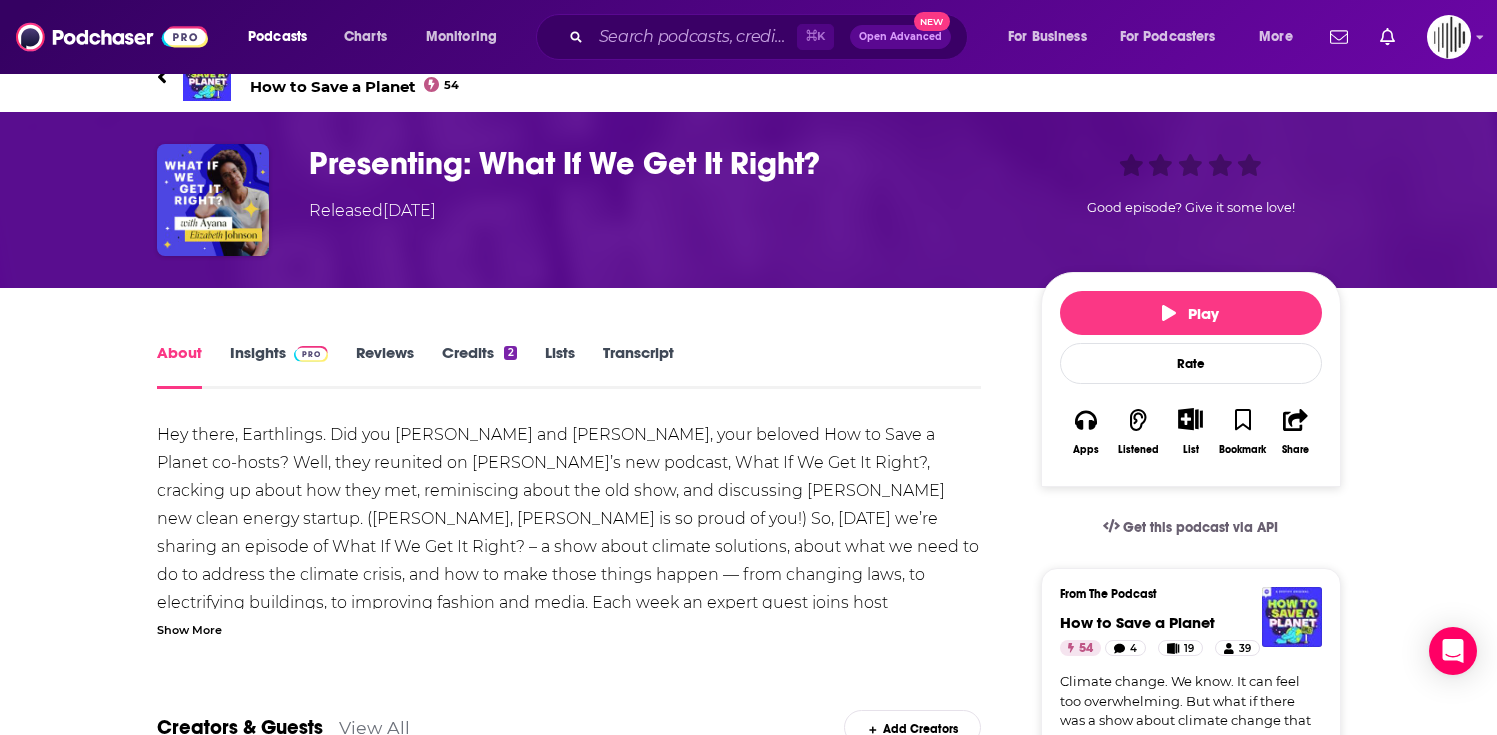 scroll, scrollTop: 0, scrollLeft: 0, axis: both 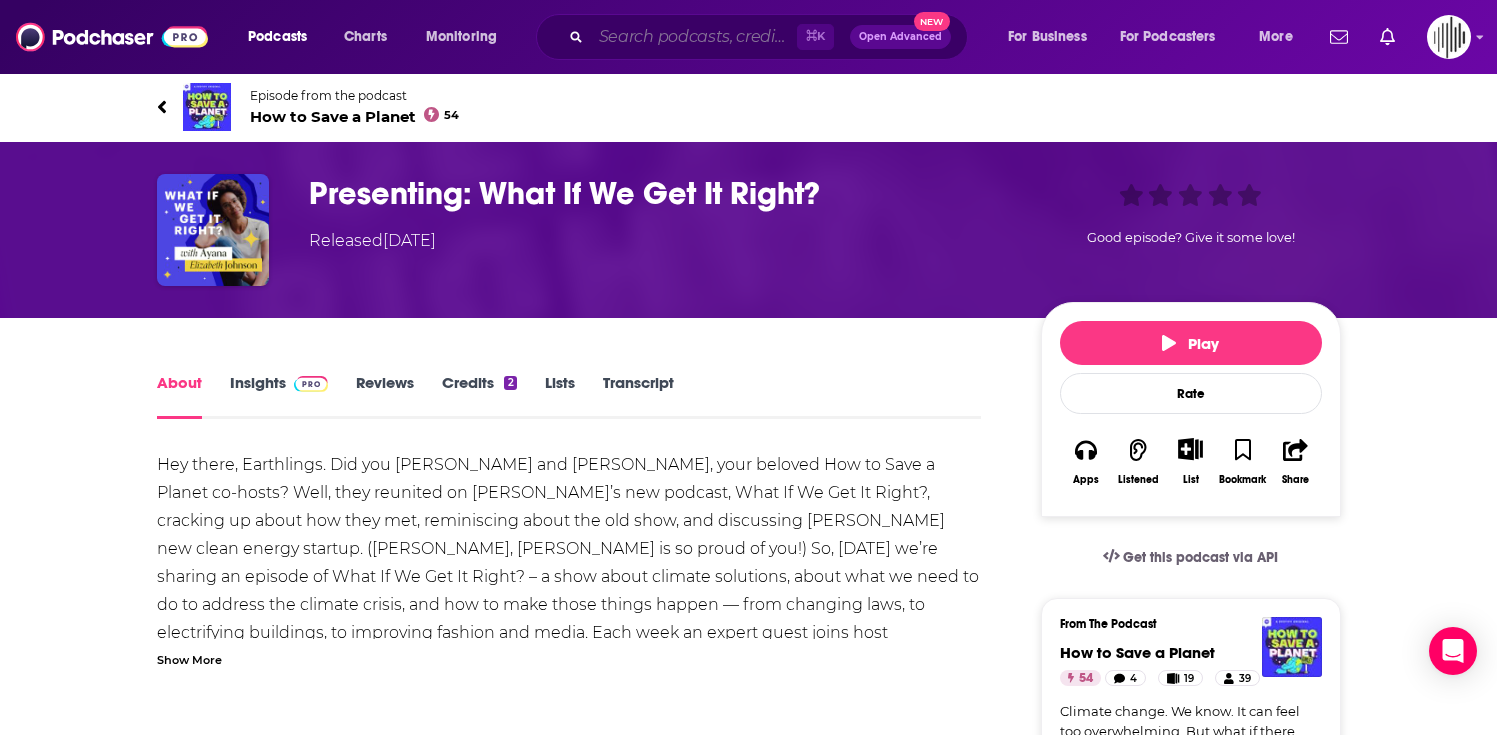 click at bounding box center (694, 37) 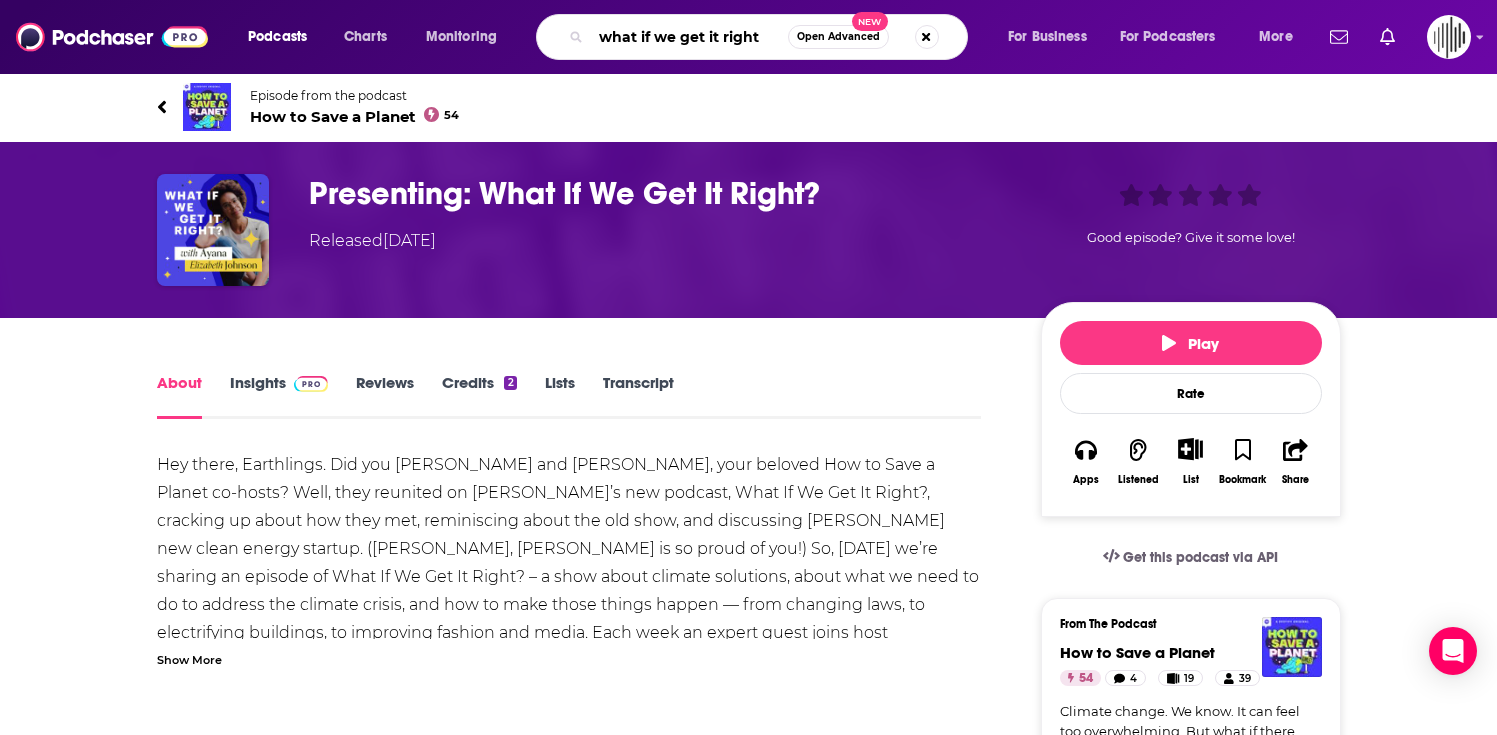 type on "what if we get it right?" 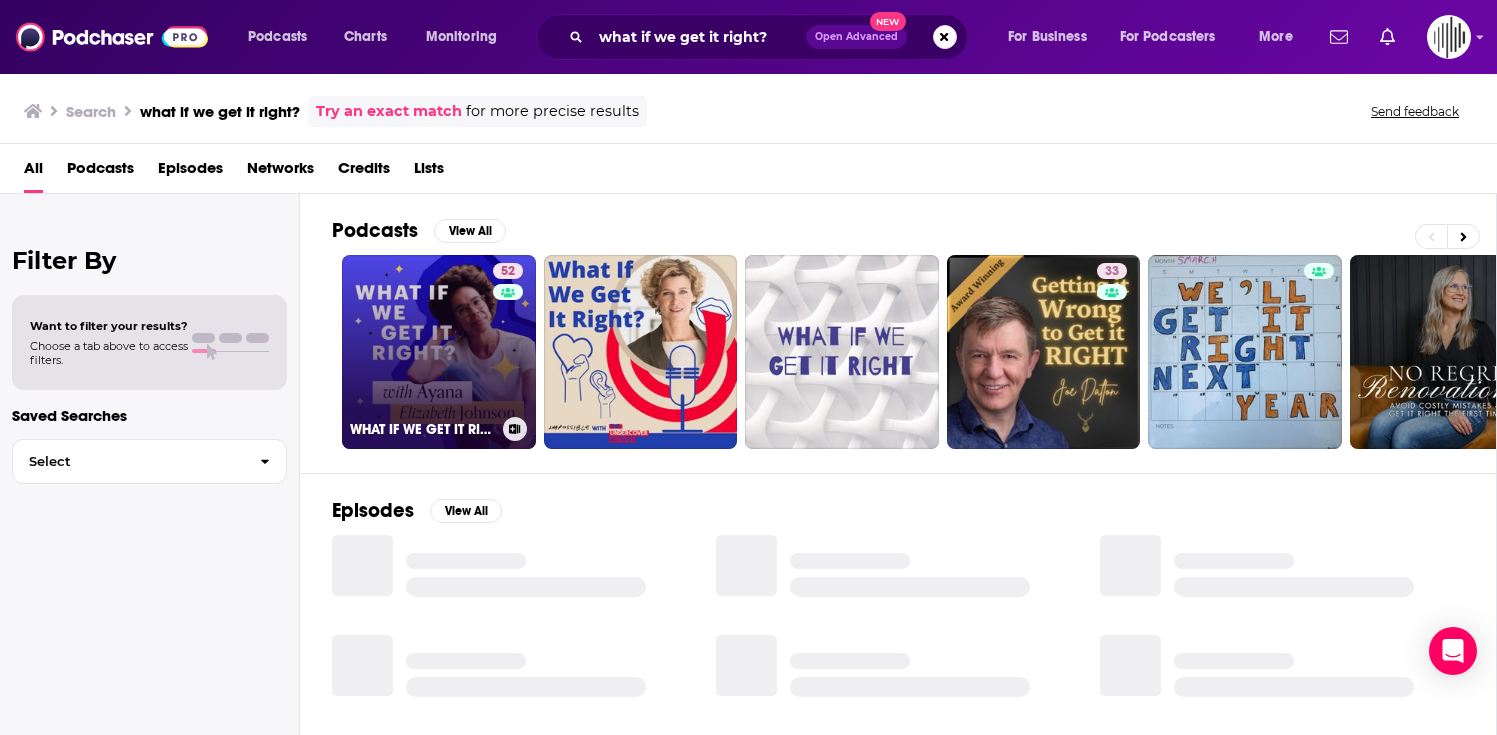 click on "52 WHAT IF WE GET IT RIGHT?" at bounding box center [439, 352] 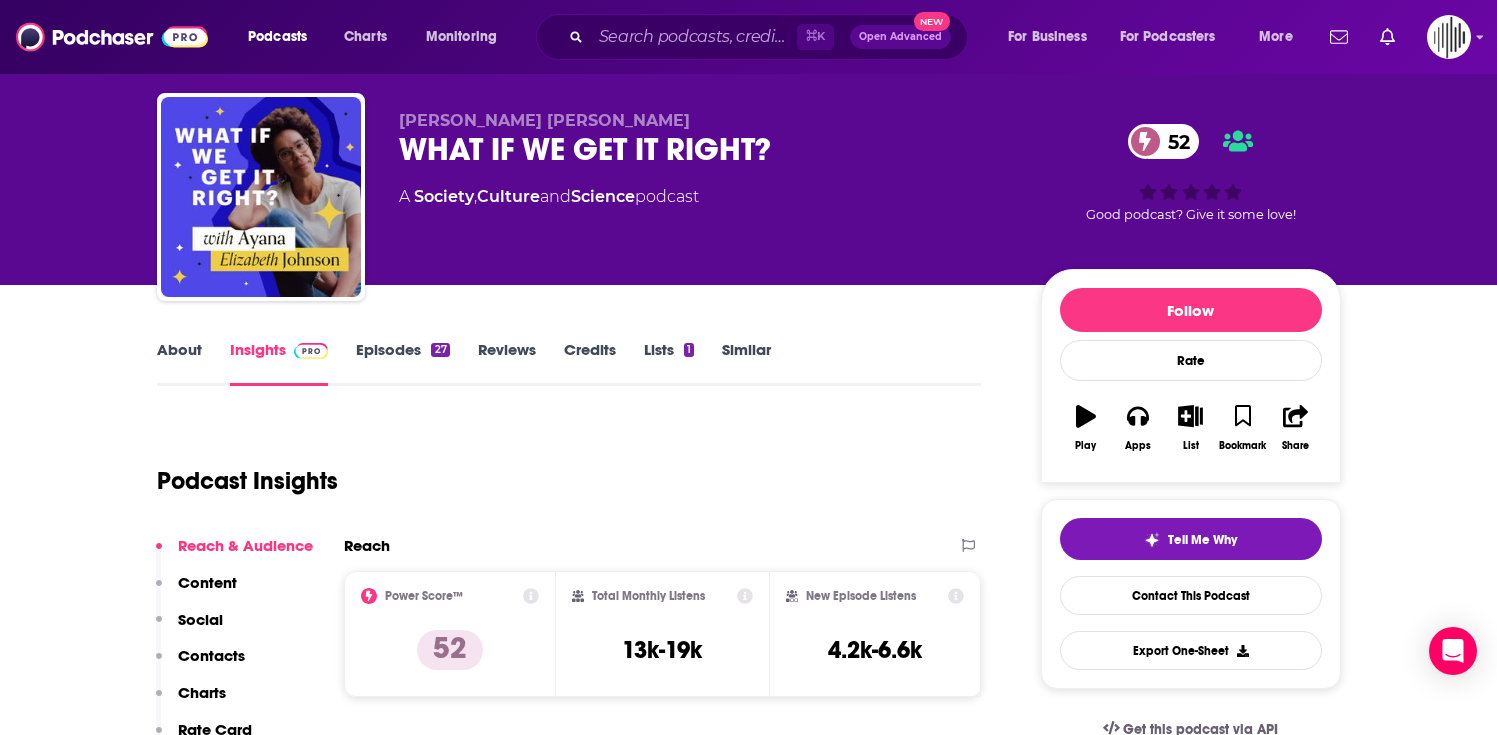 scroll, scrollTop: 0, scrollLeft: 0, axis: both 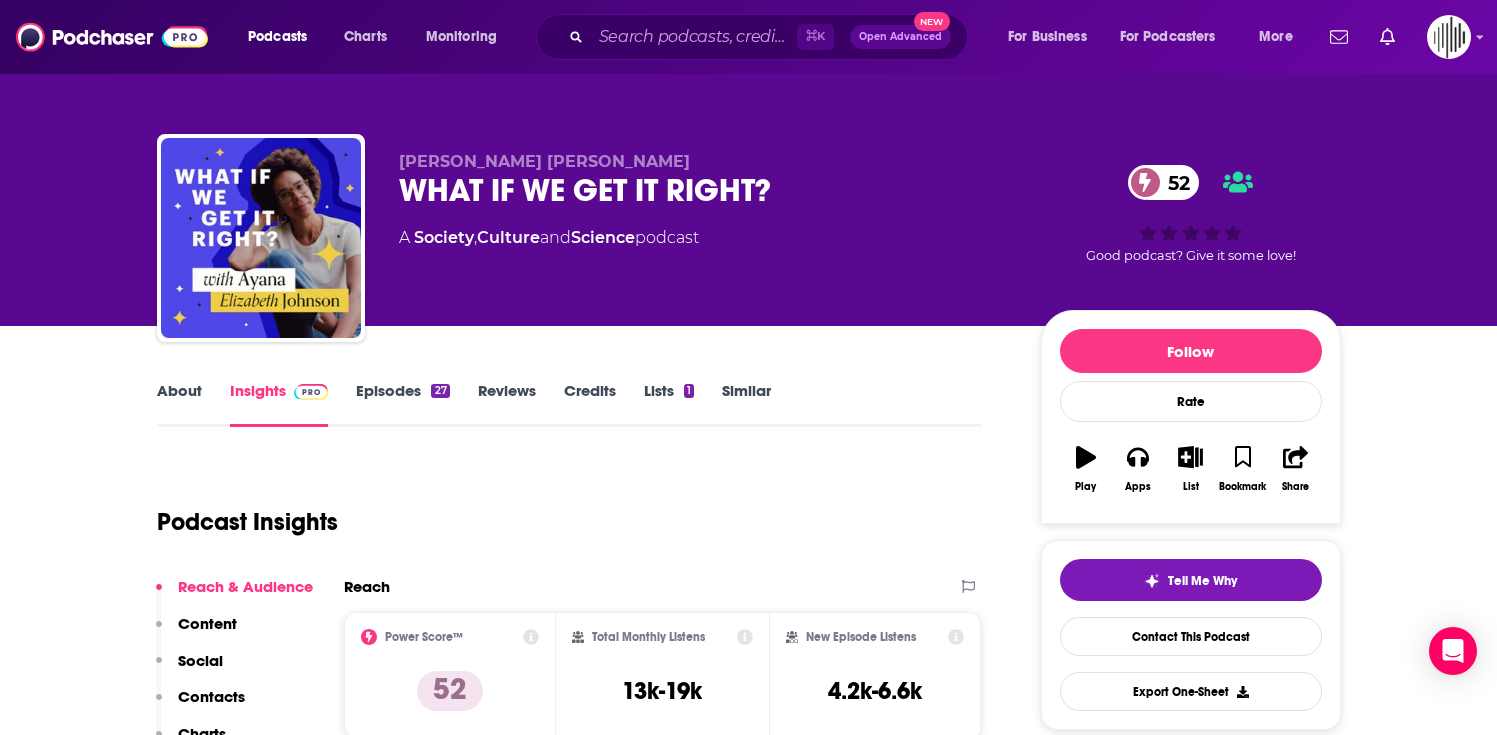 click on "About" at bounding box center (179, 404) 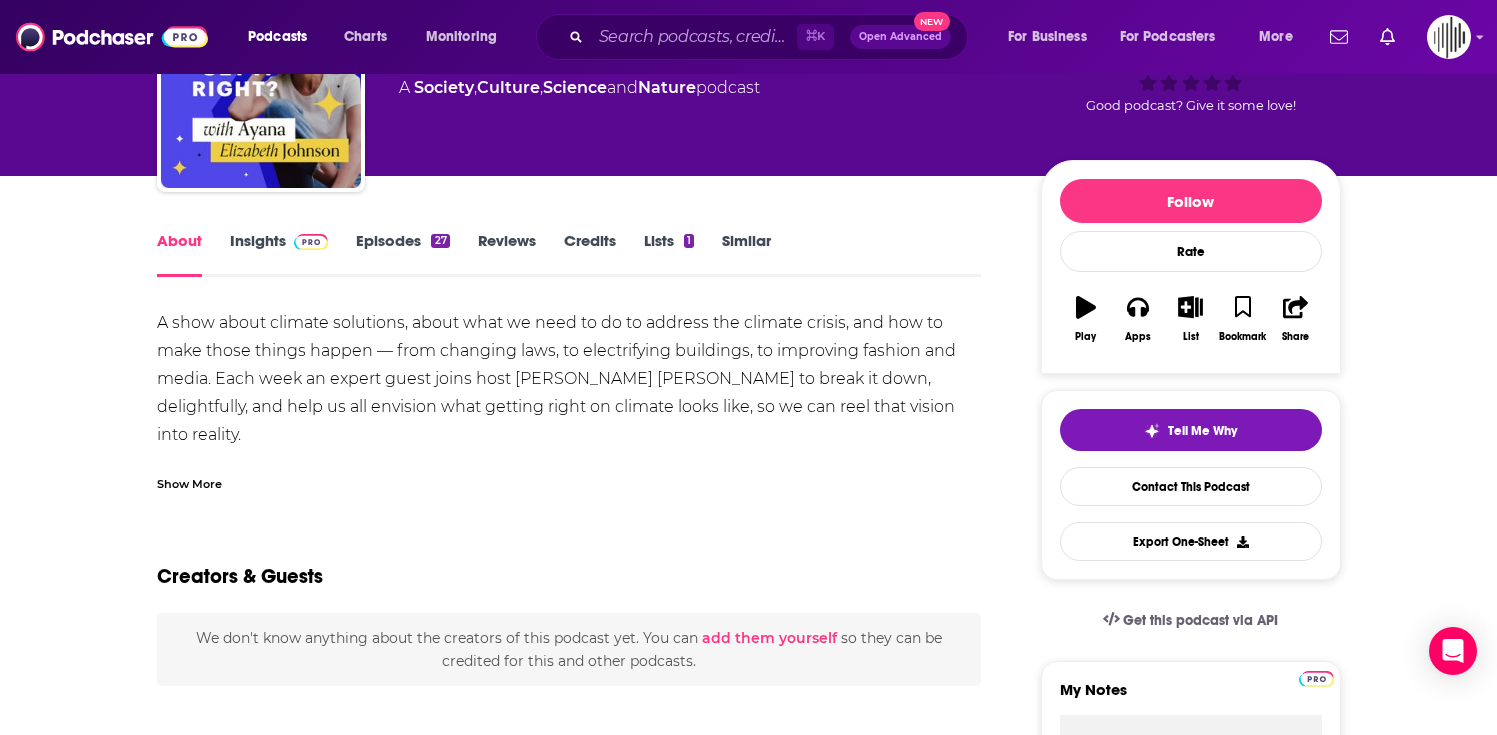 scroll, scrollTop: 158, scrollLeft: 0, axis: vertical 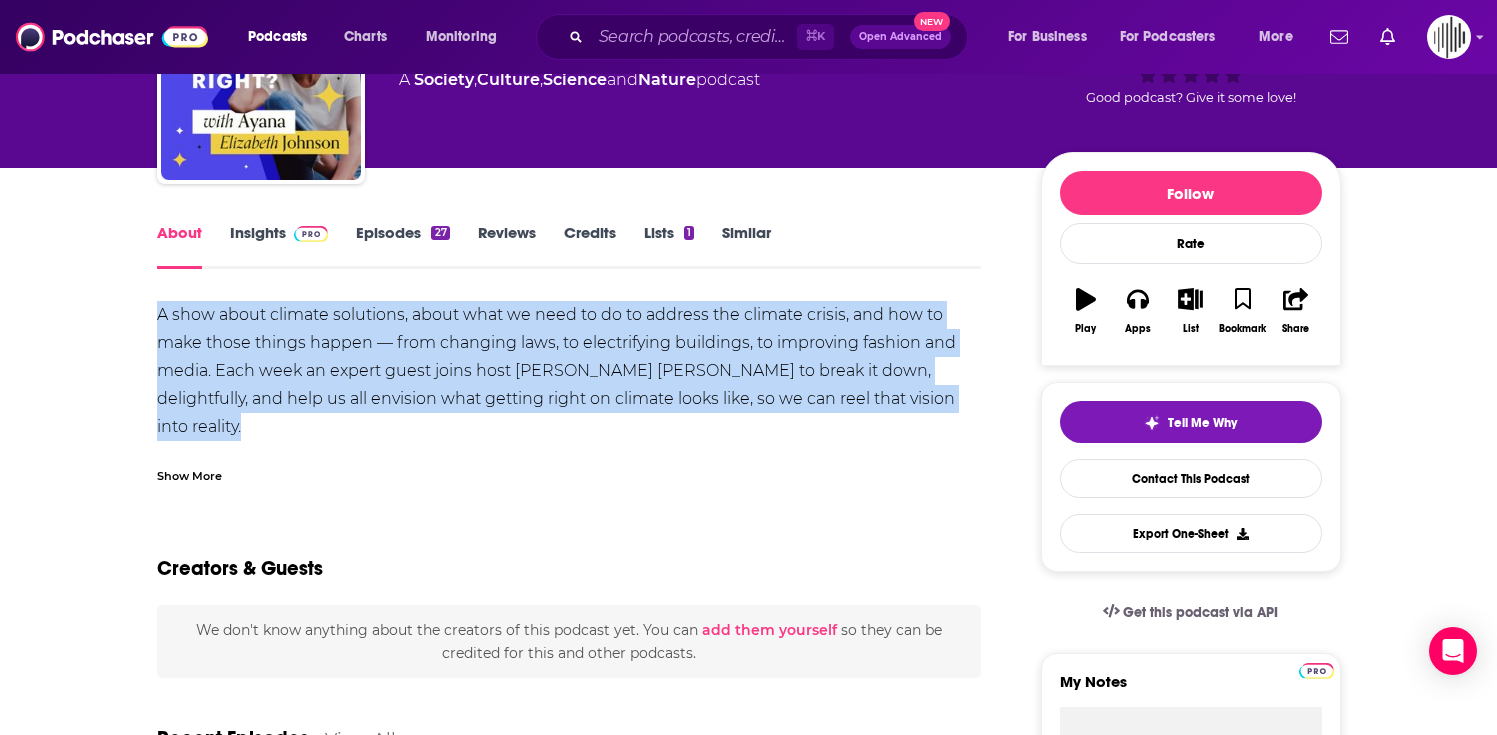 drag, startPoint x: 146, startPoint y: 328, endPoint x: 963, endPoint y: 405, distance: 820.6205 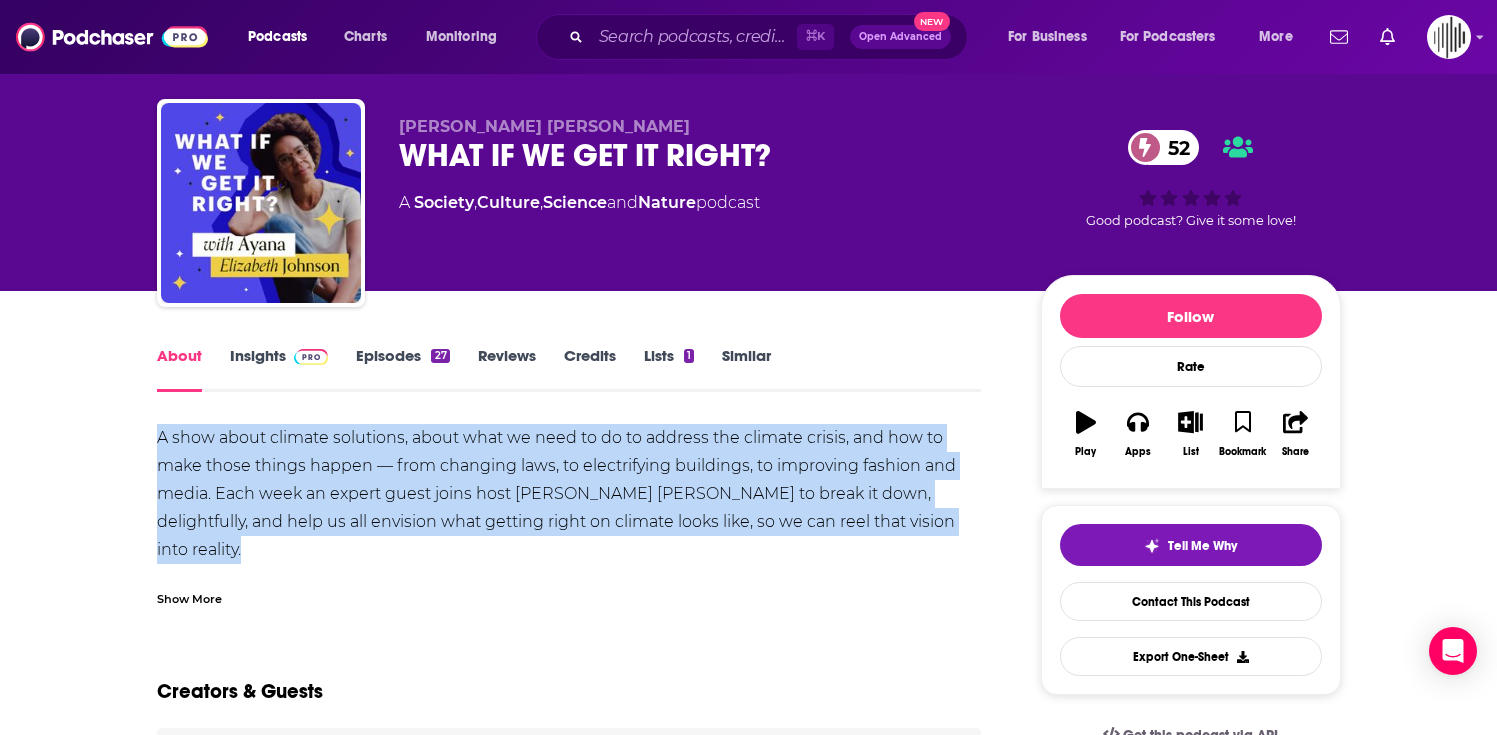 scroll, scrollTop: 24, scrollLeft: 0, axis: vertical 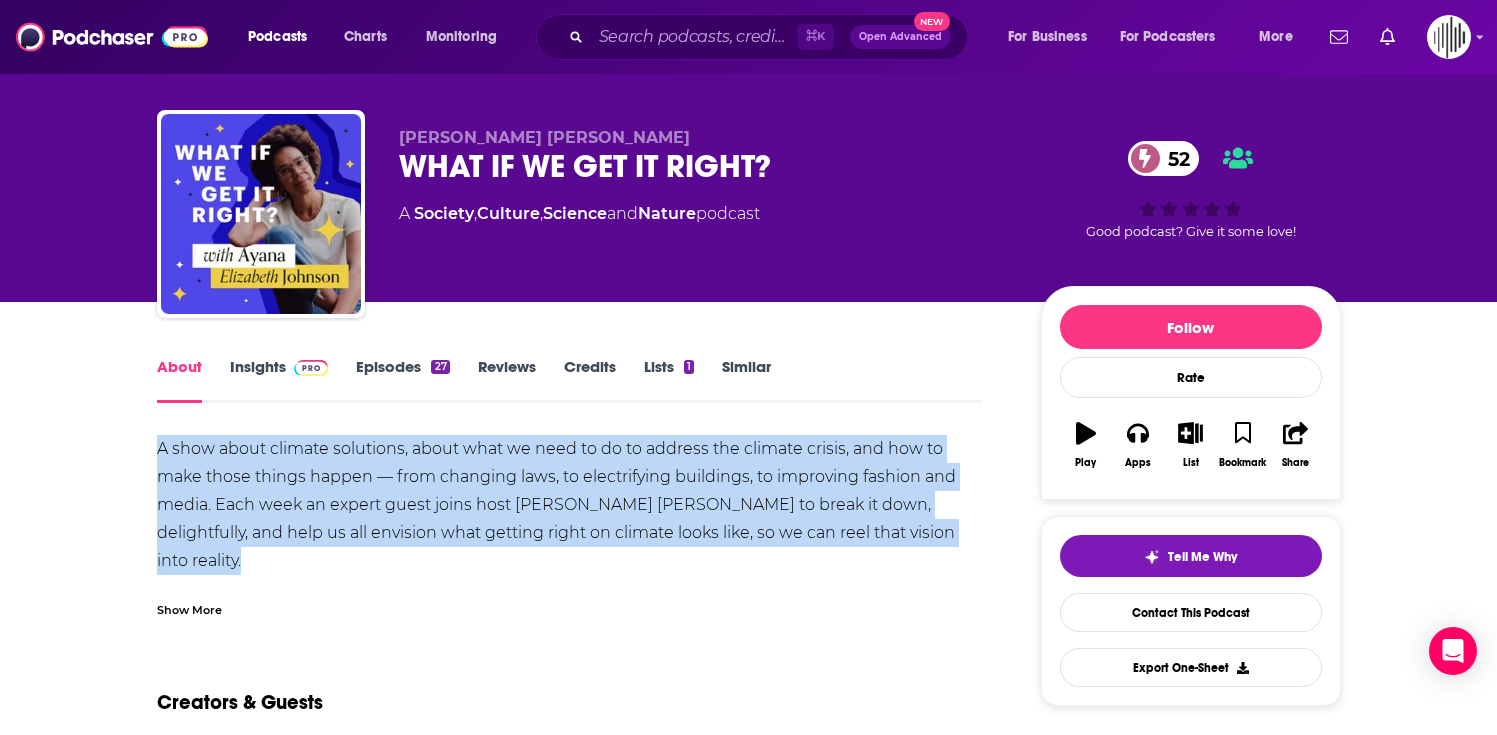 click on "Science" 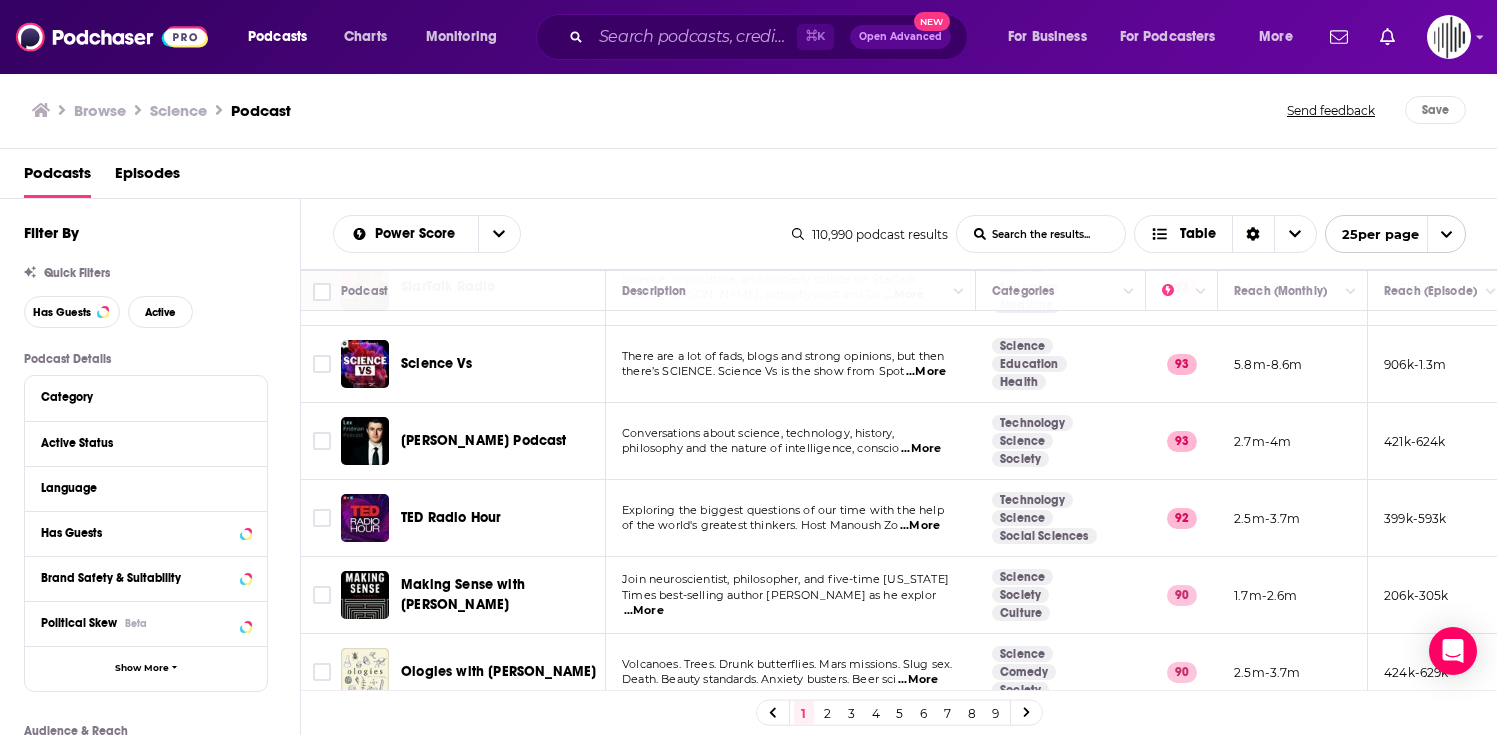 scroll, scrollTop: 526, scrollLeft: 0, axis: vertical 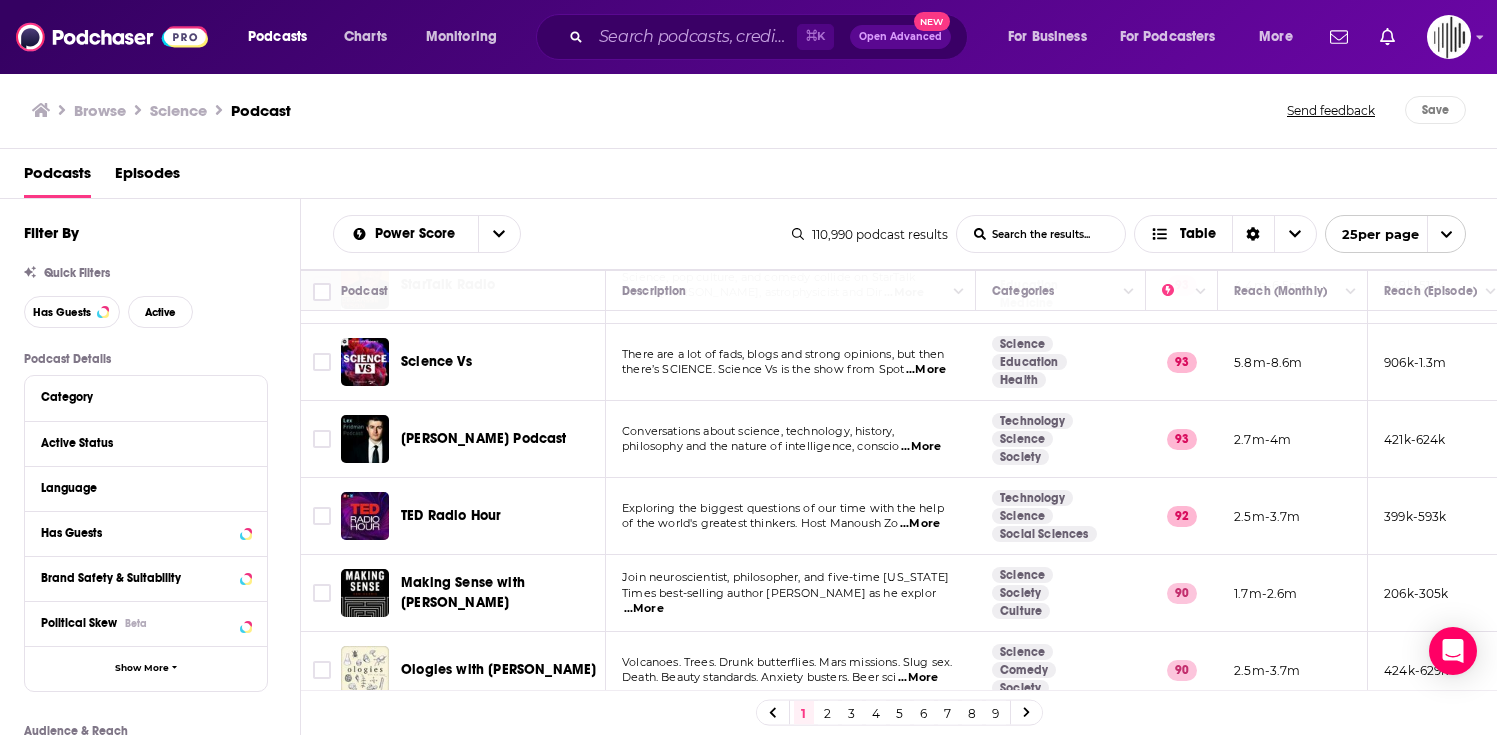click on "...More" at bounding box center (926, 370) 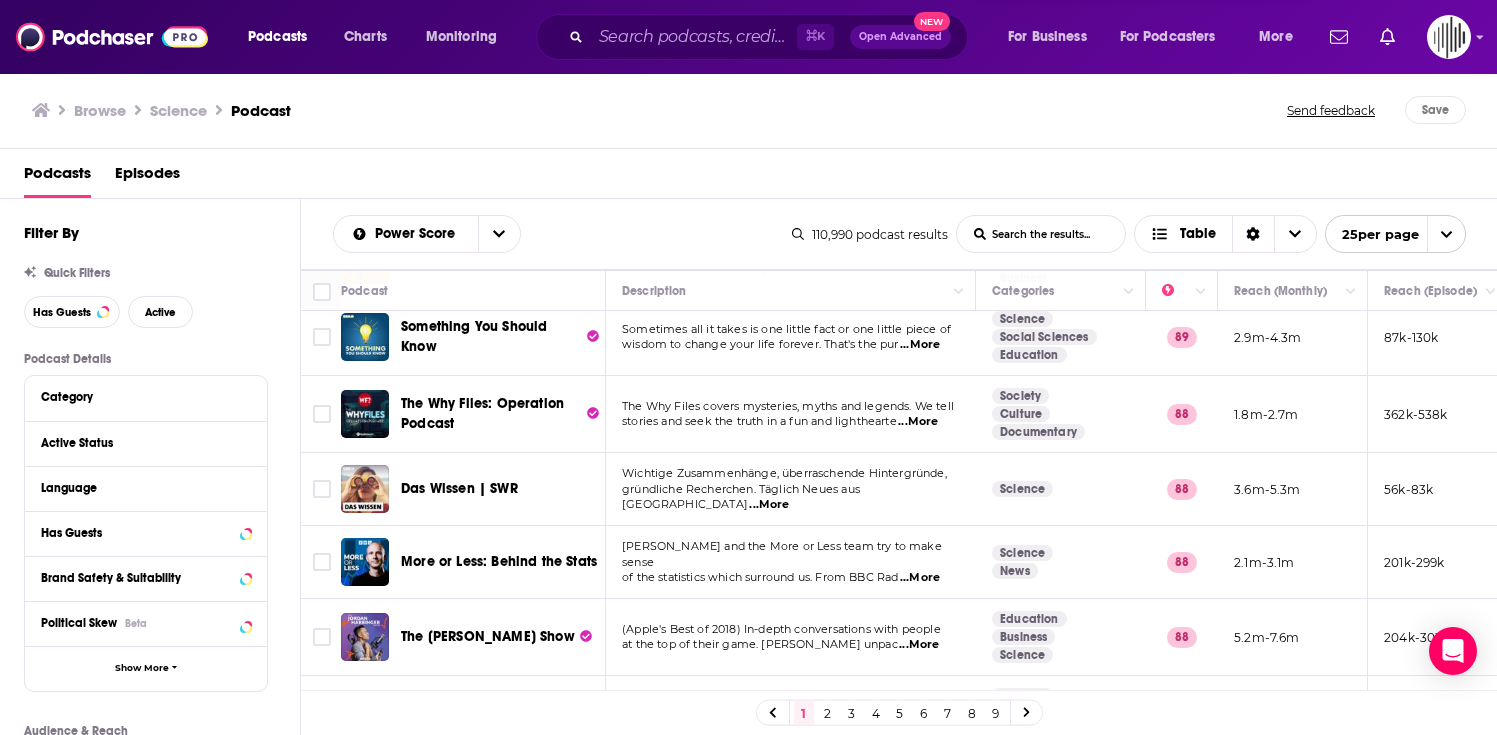 scroll, scrollTop: 1092, scrollLeft: 0, axis: vertical 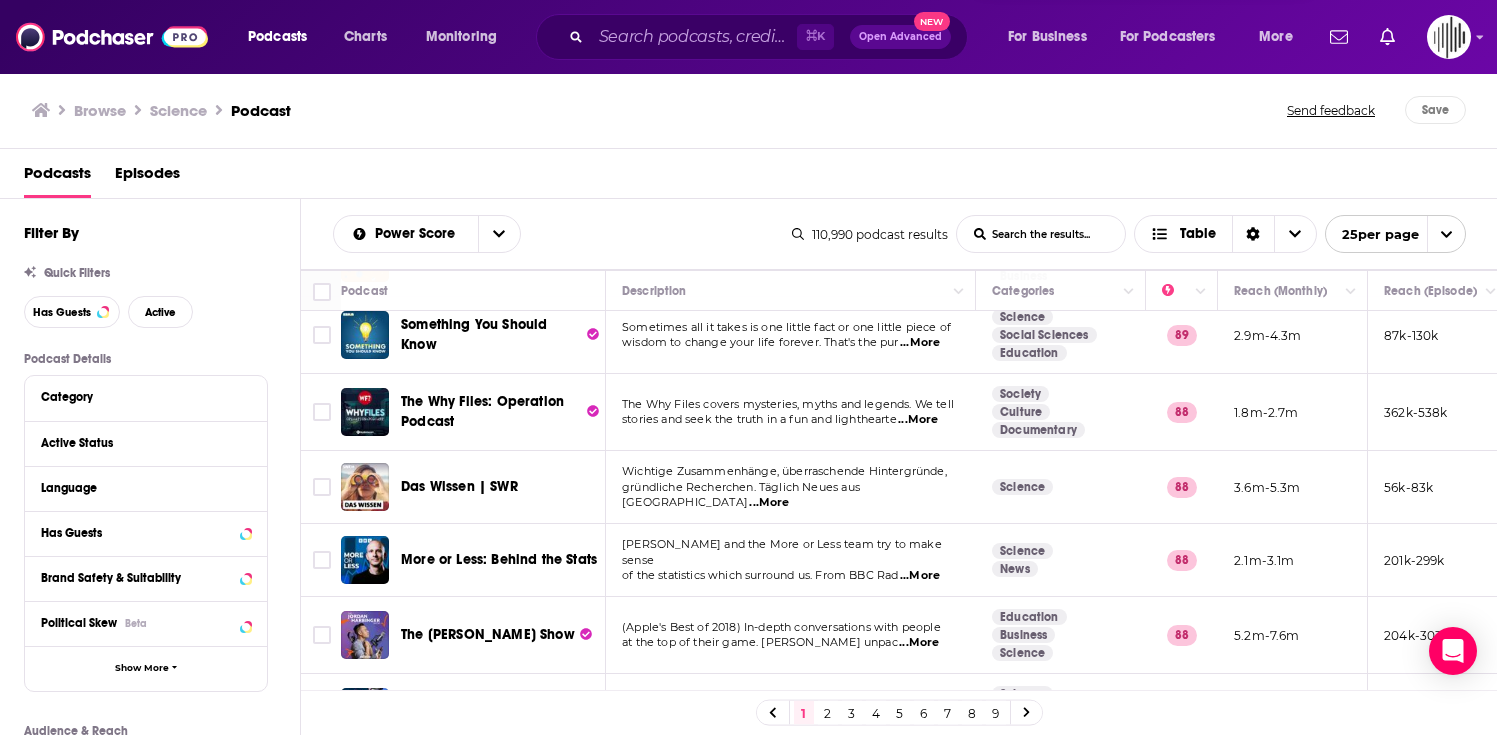 click on "...More" at bounding box center [920, 343] 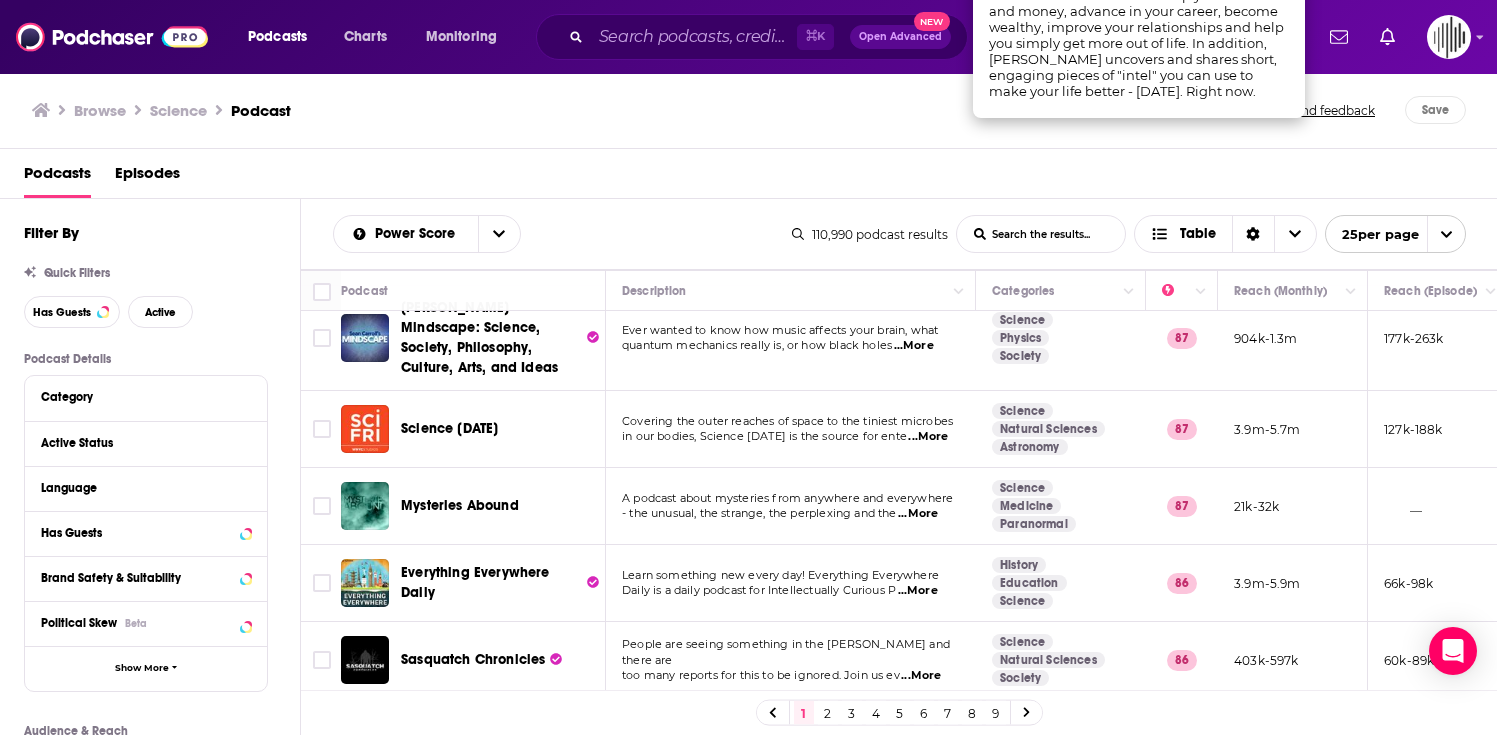 scroll, scrollTop: 1560, scrollLeft: 0, axis: vertical 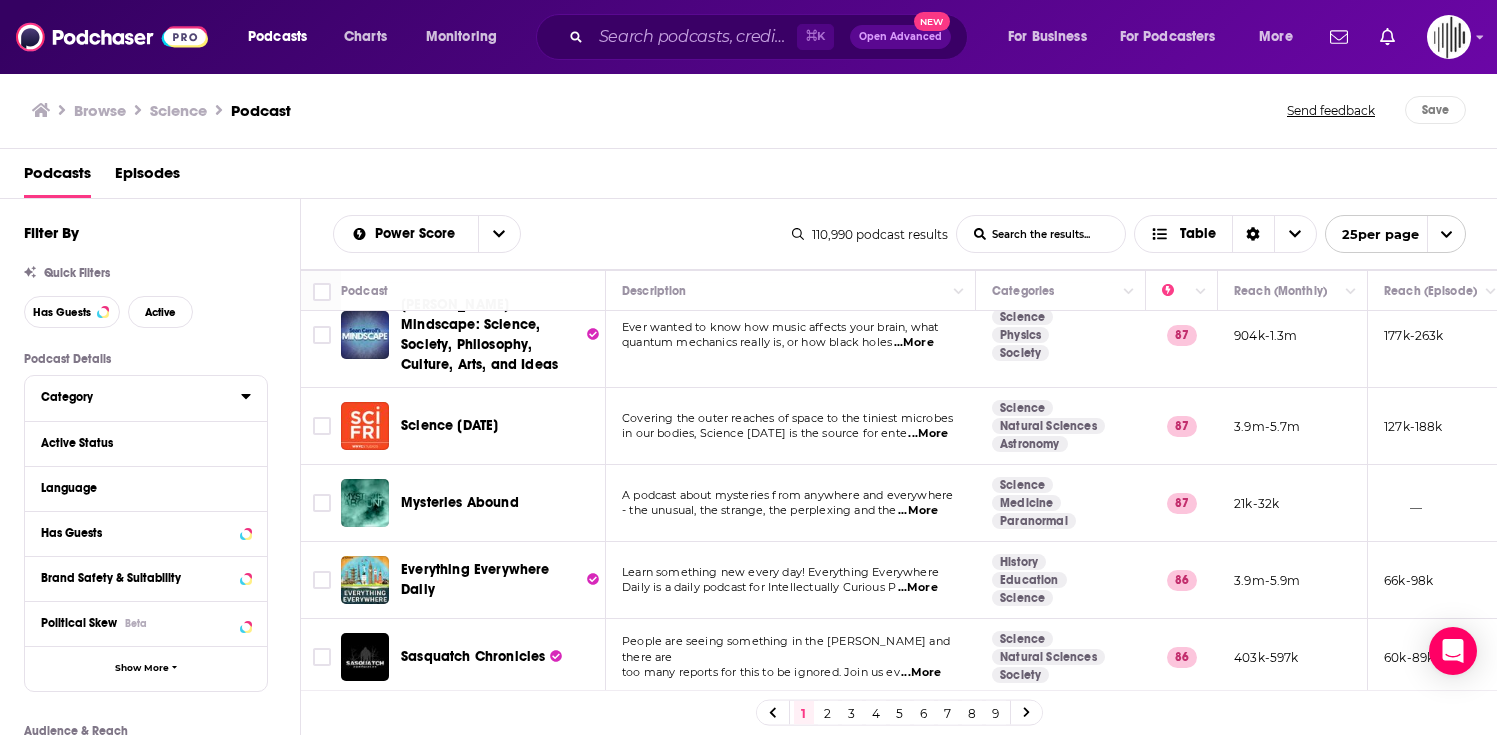 click on "Category" at bounding box center (141, 396) 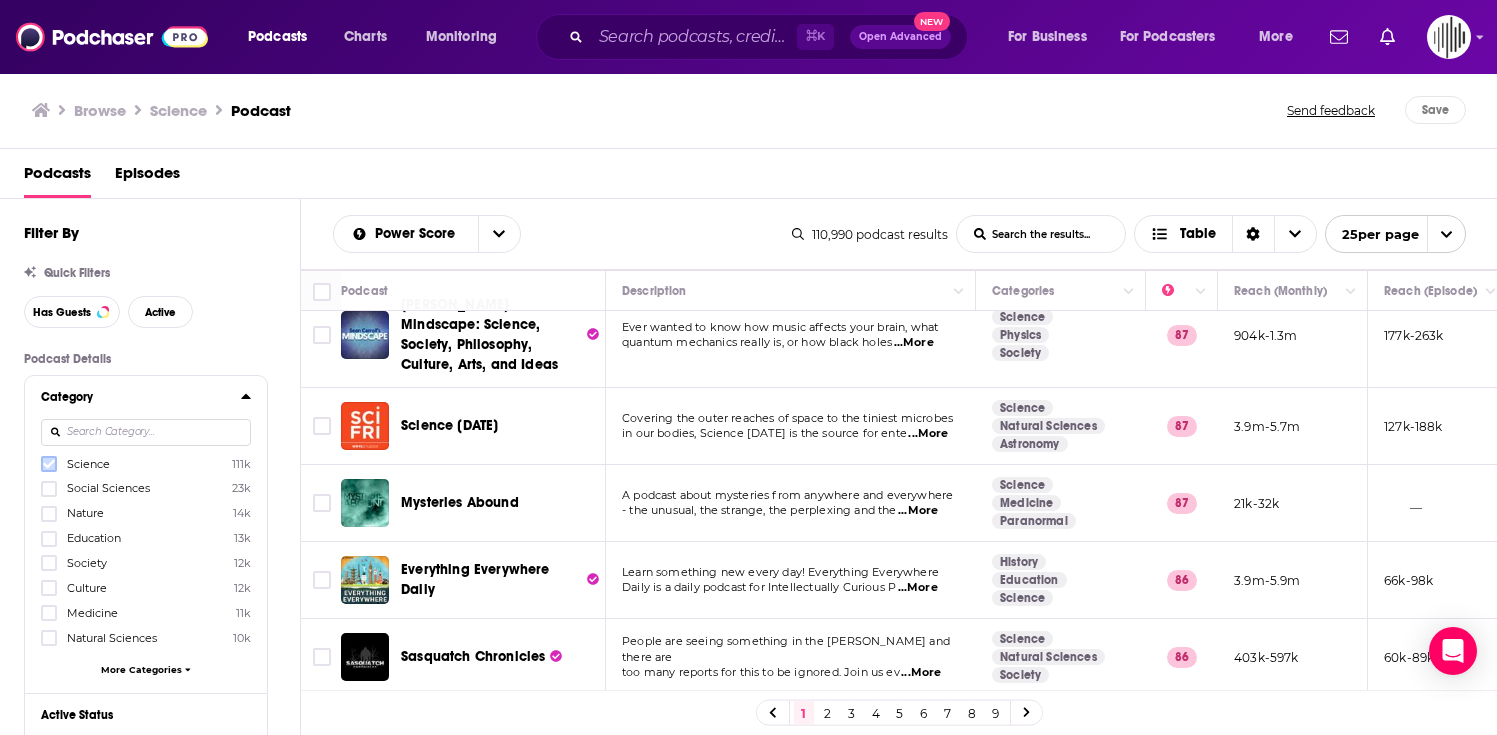 click 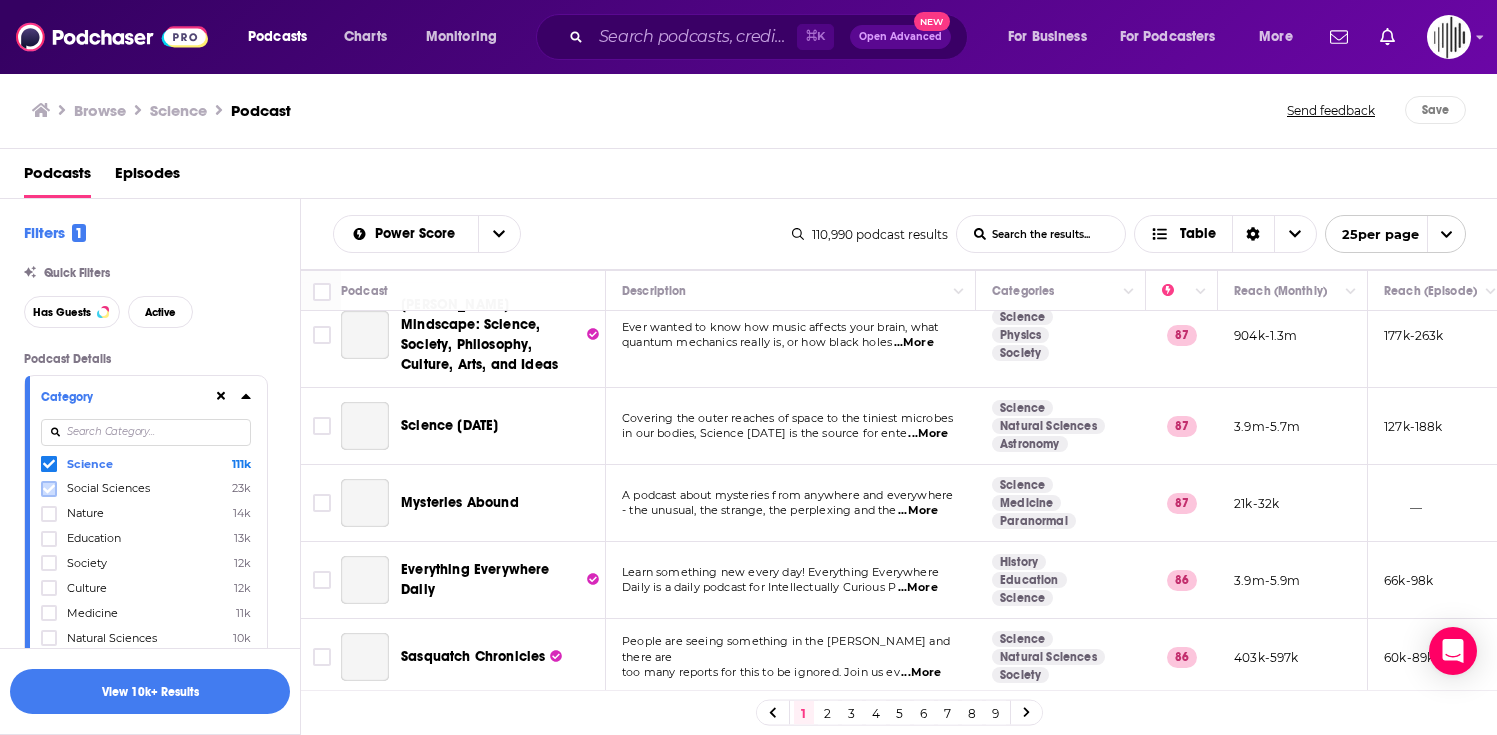 click 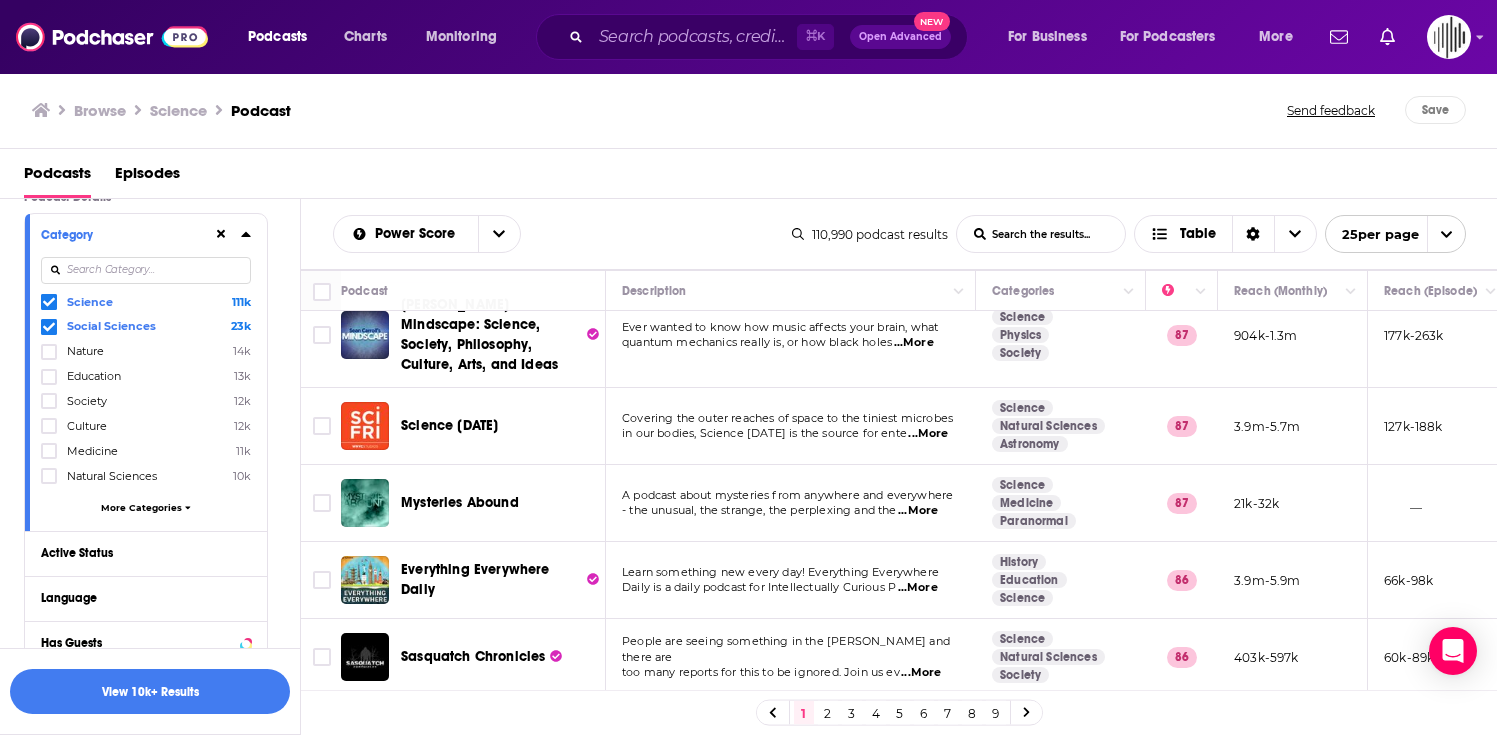 scroll, scrollTop: 159, scrollLeft: 0, axis: vertical 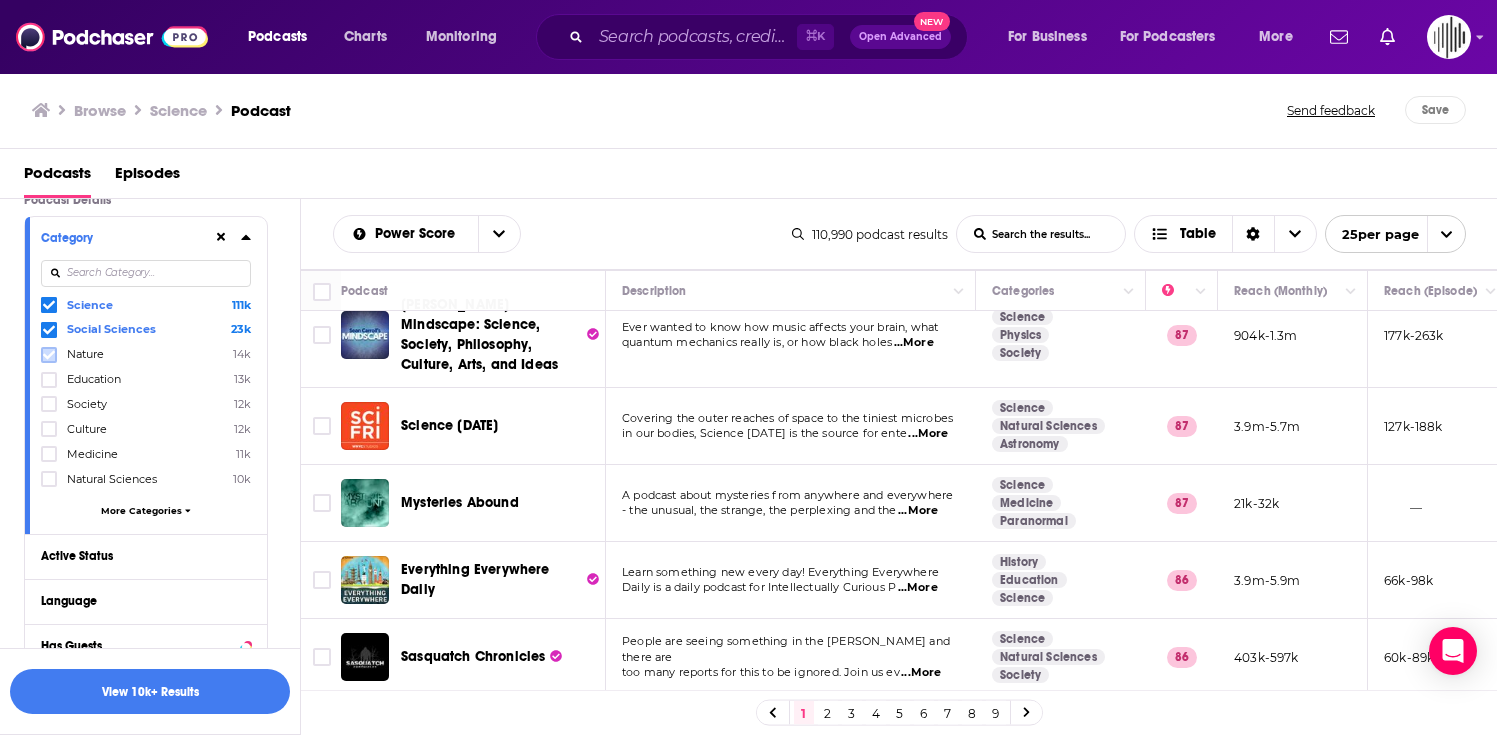 click at bounding box center (49, 355) 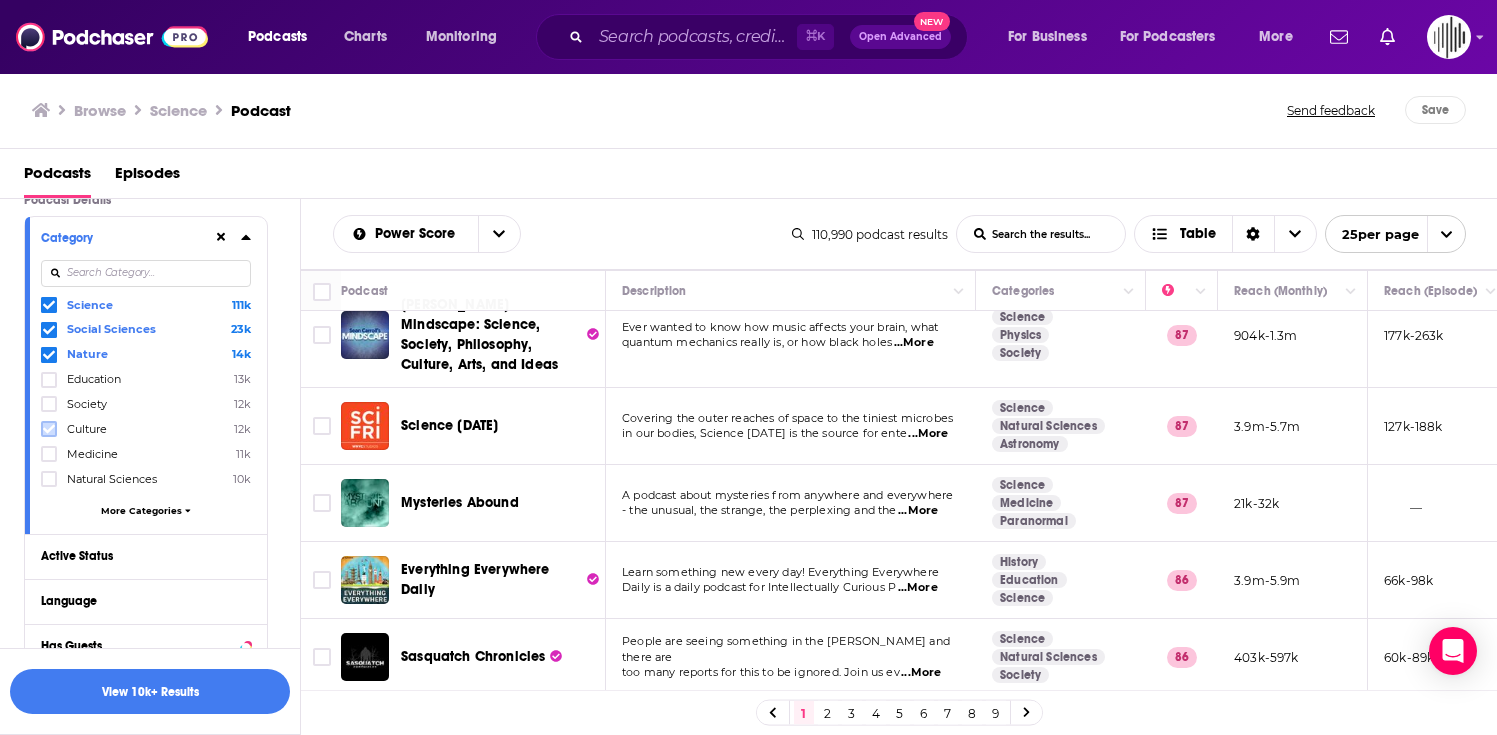 click 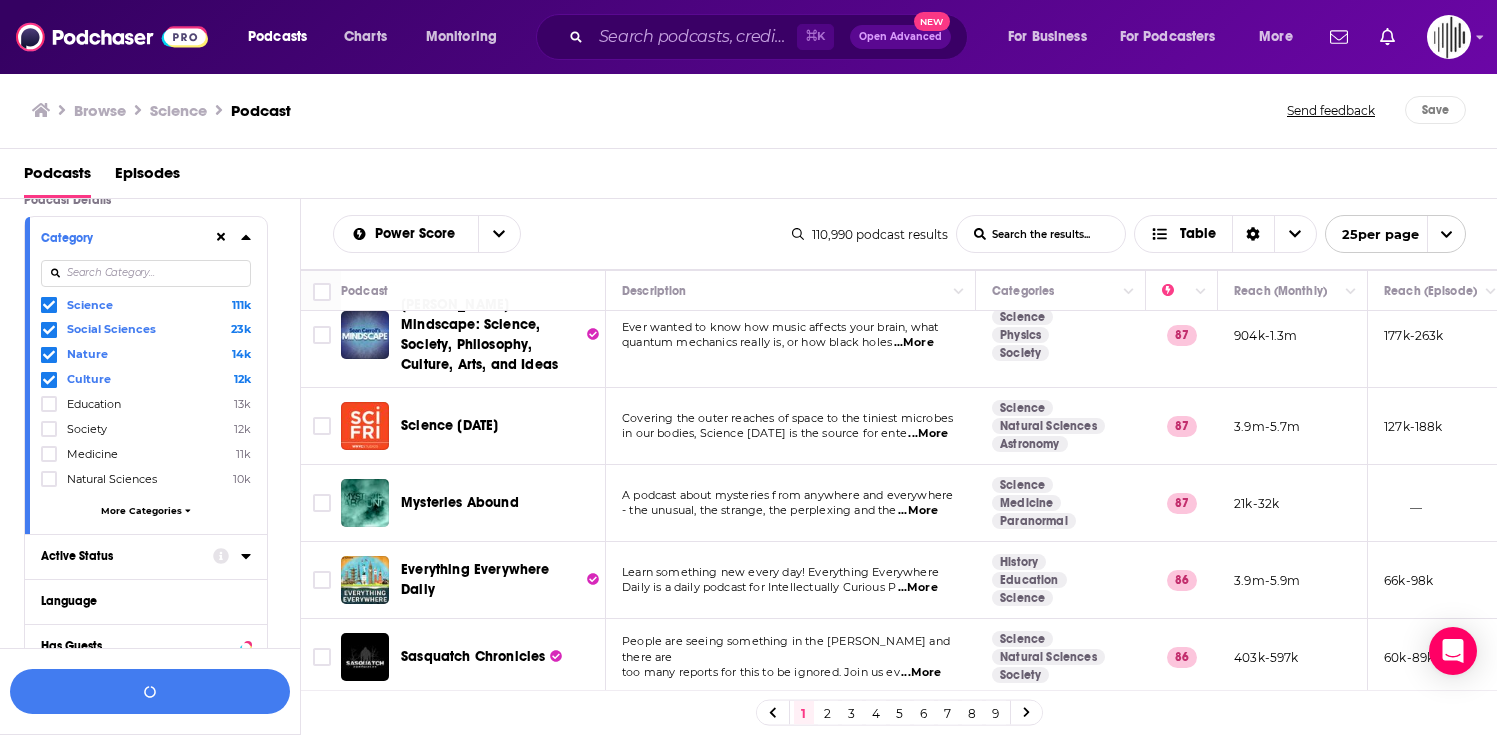 scroll, scrollTop: 228, scrollLeft: 0, axis: vertical 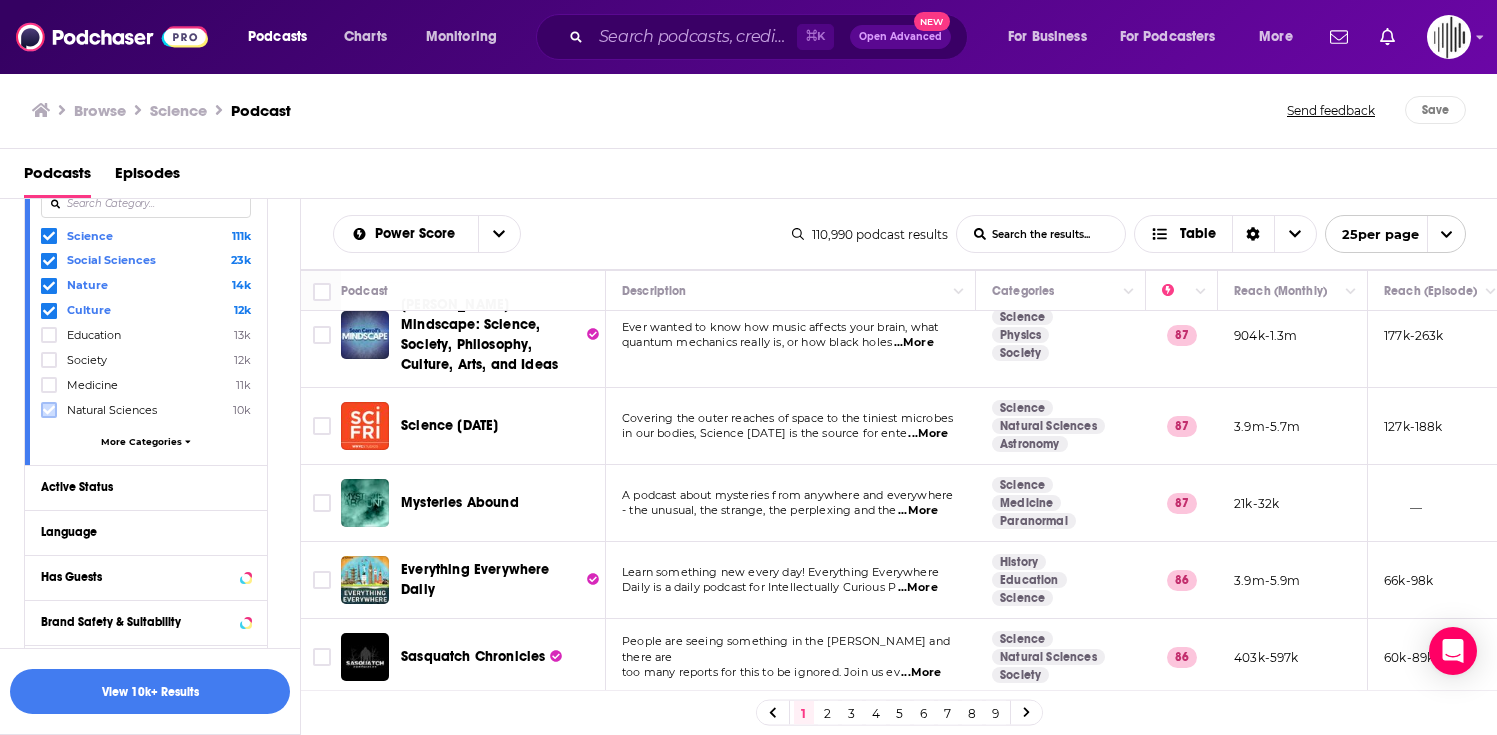 click 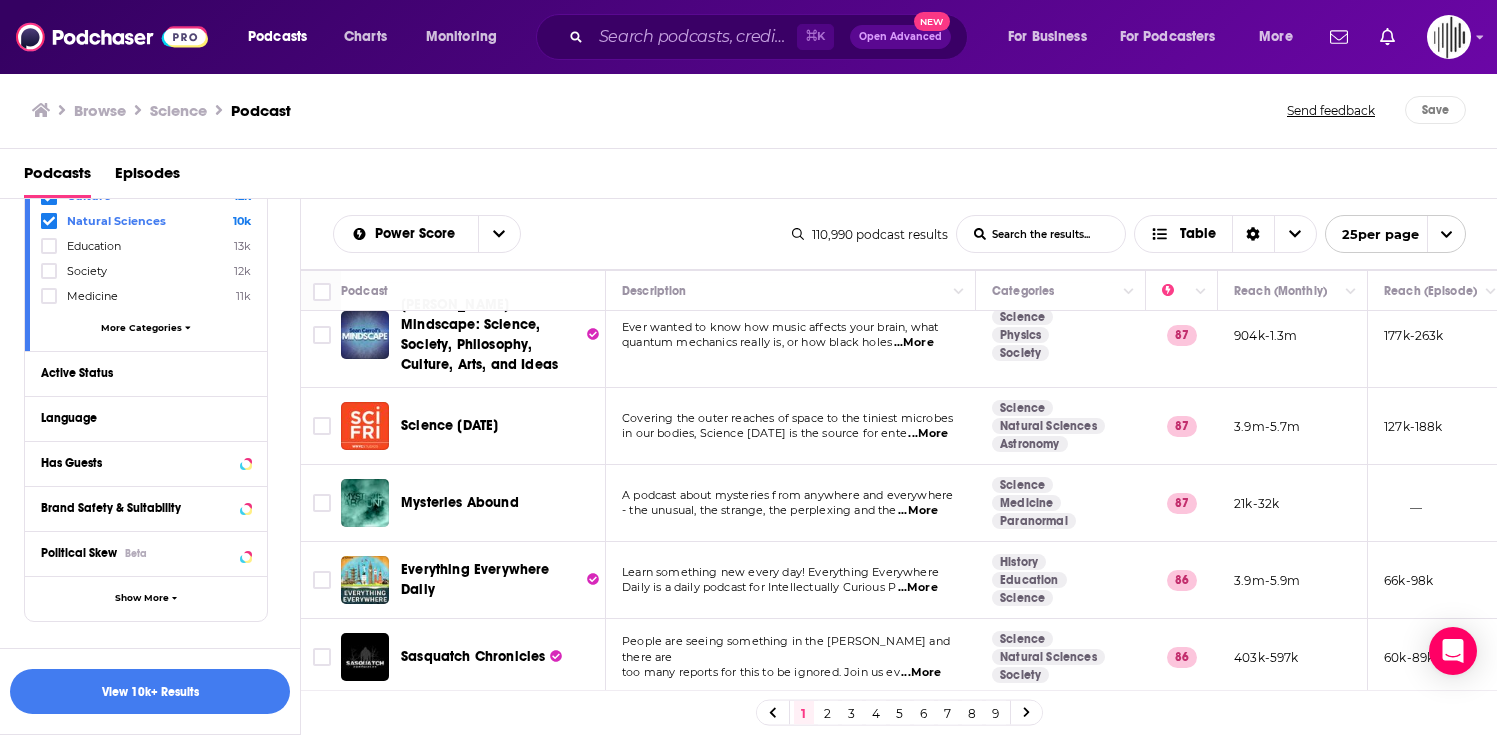 scroll, scrollTop: 371, scrollLeft: 0, axis: vertical 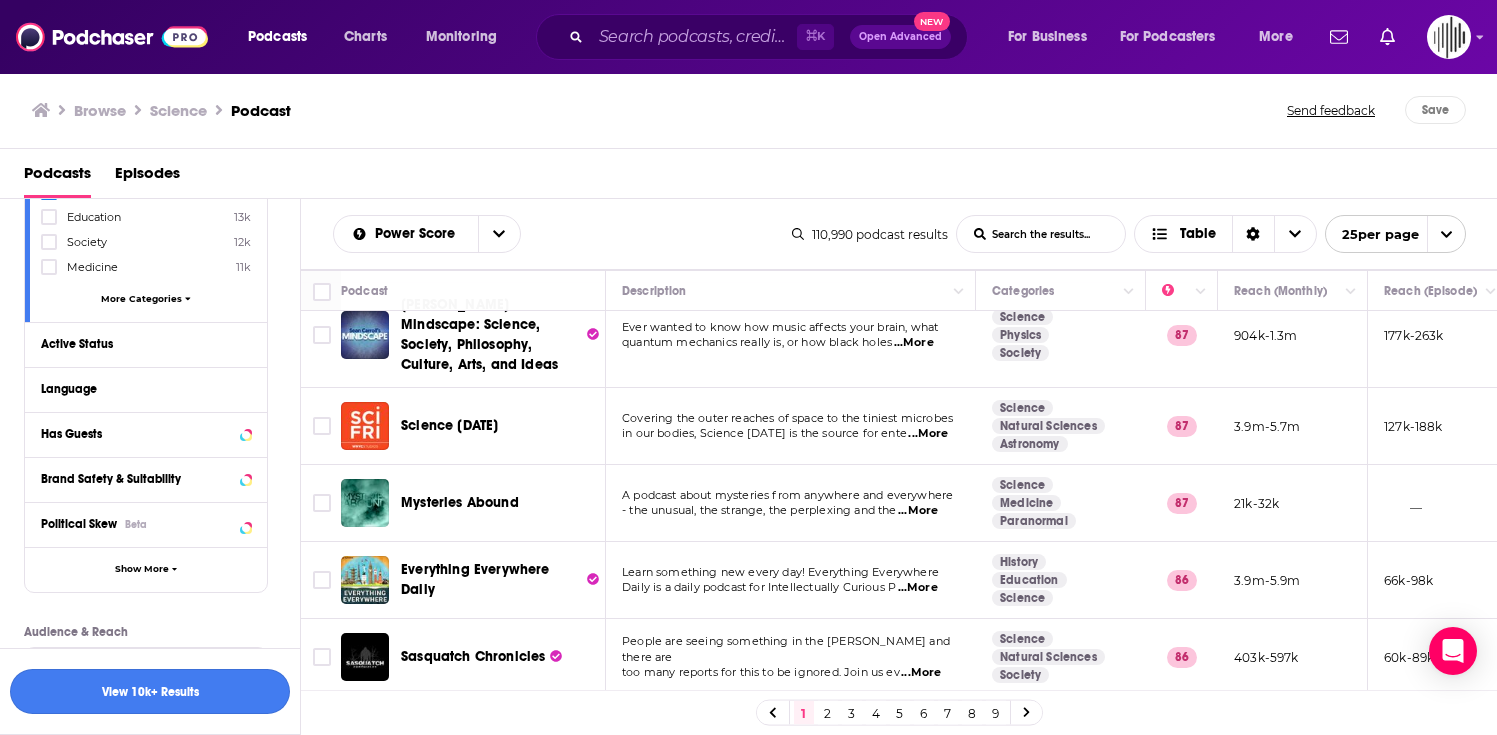 click on "View 10k+ Results" at bounding box center (150, 691) 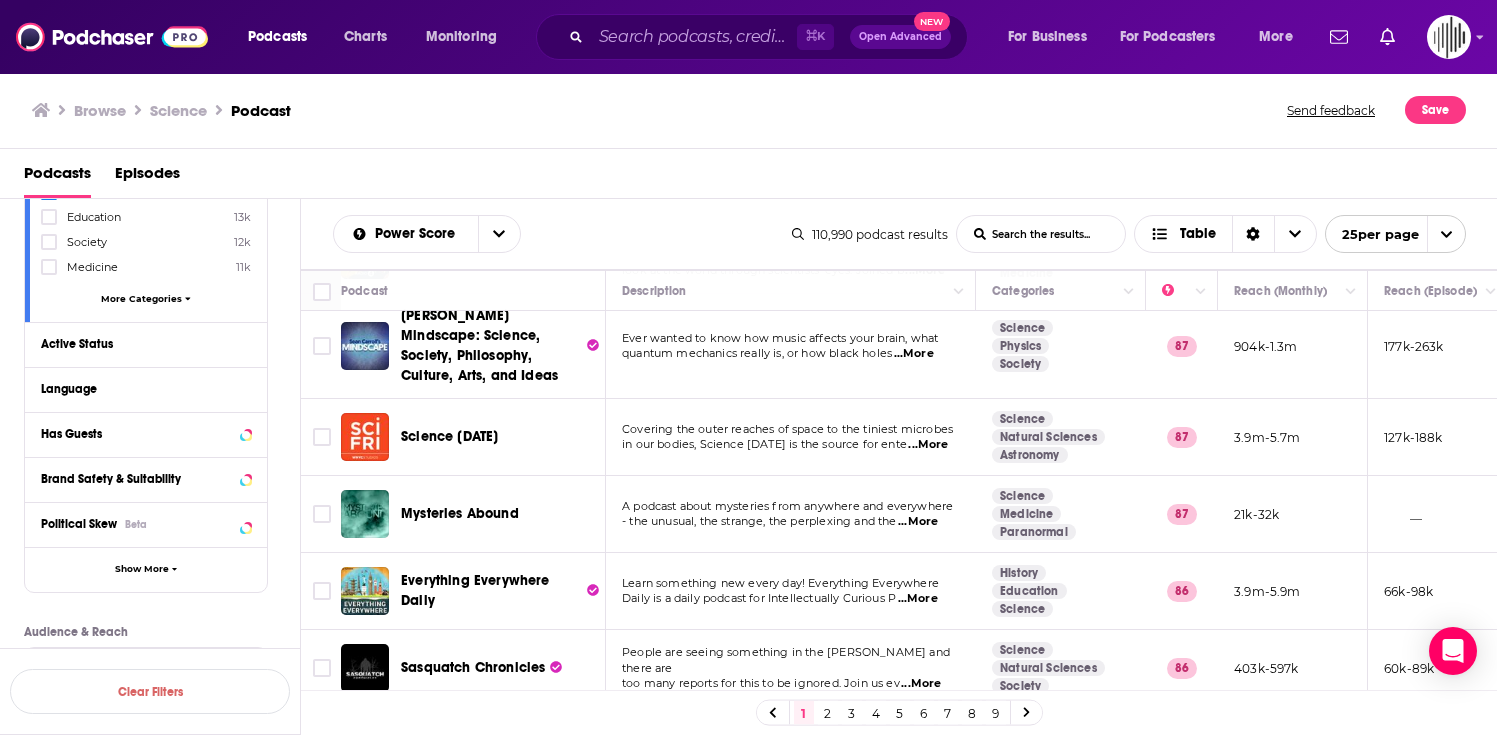 scroll, scrollTop: 1560, scrollLeft: 0, axis: vertical 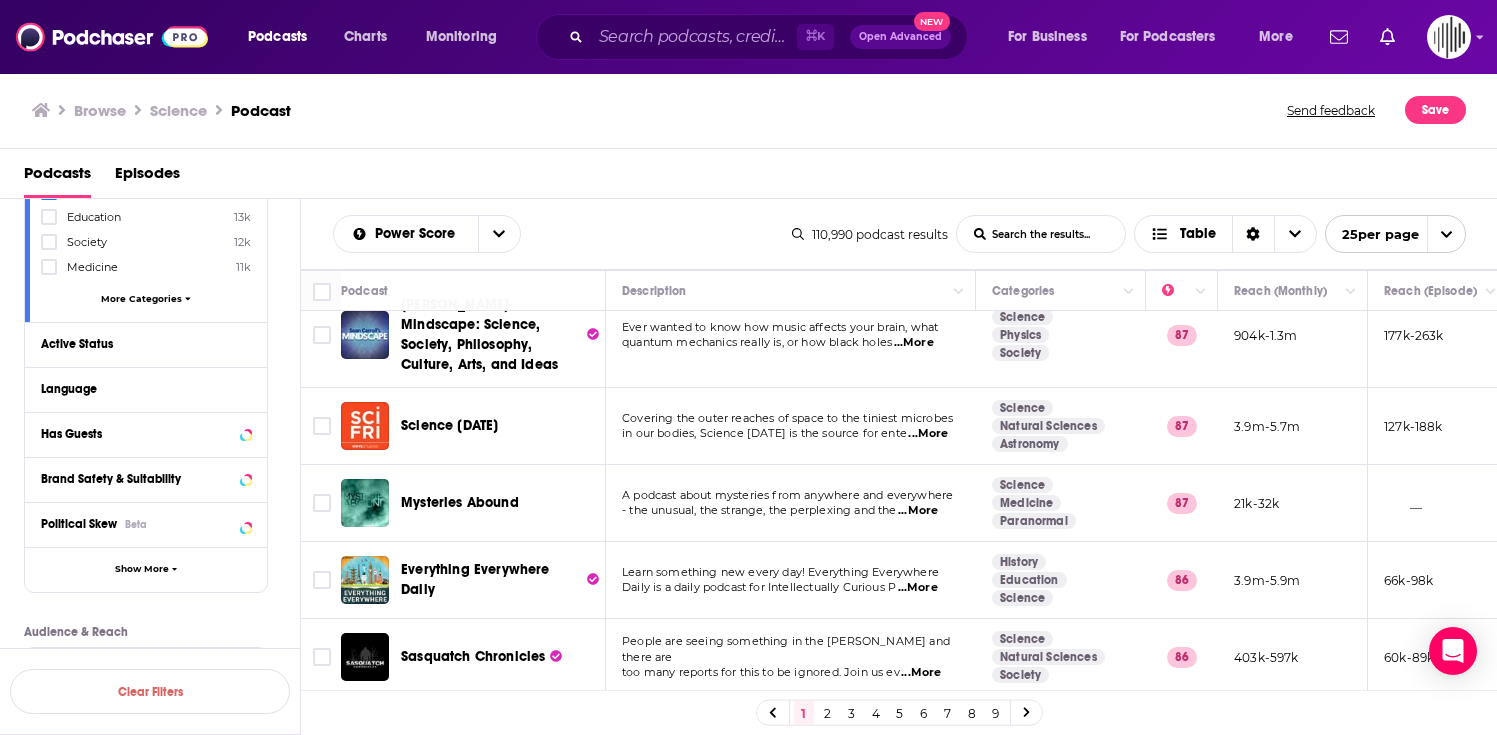 click 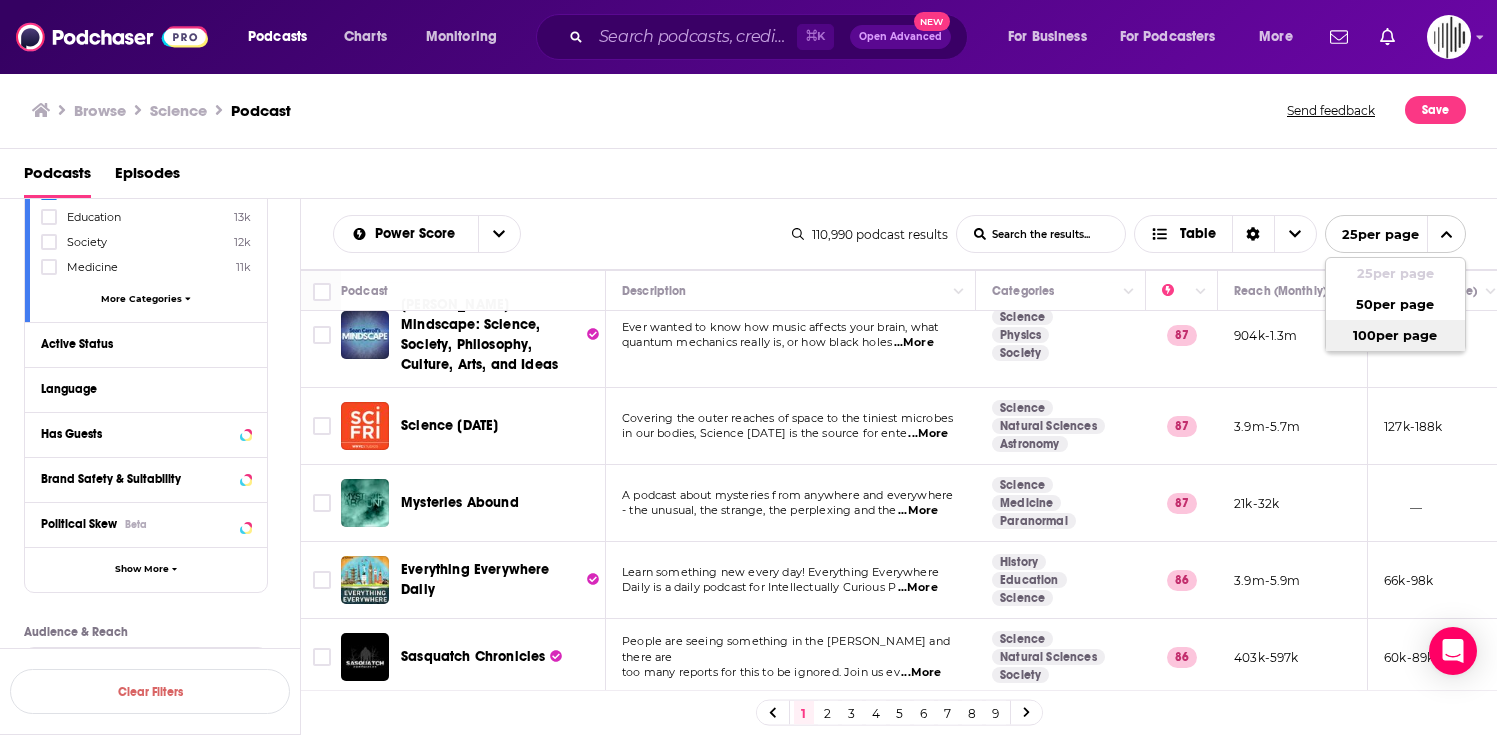 click on "100  per page" at bounding box center [1395, 335] 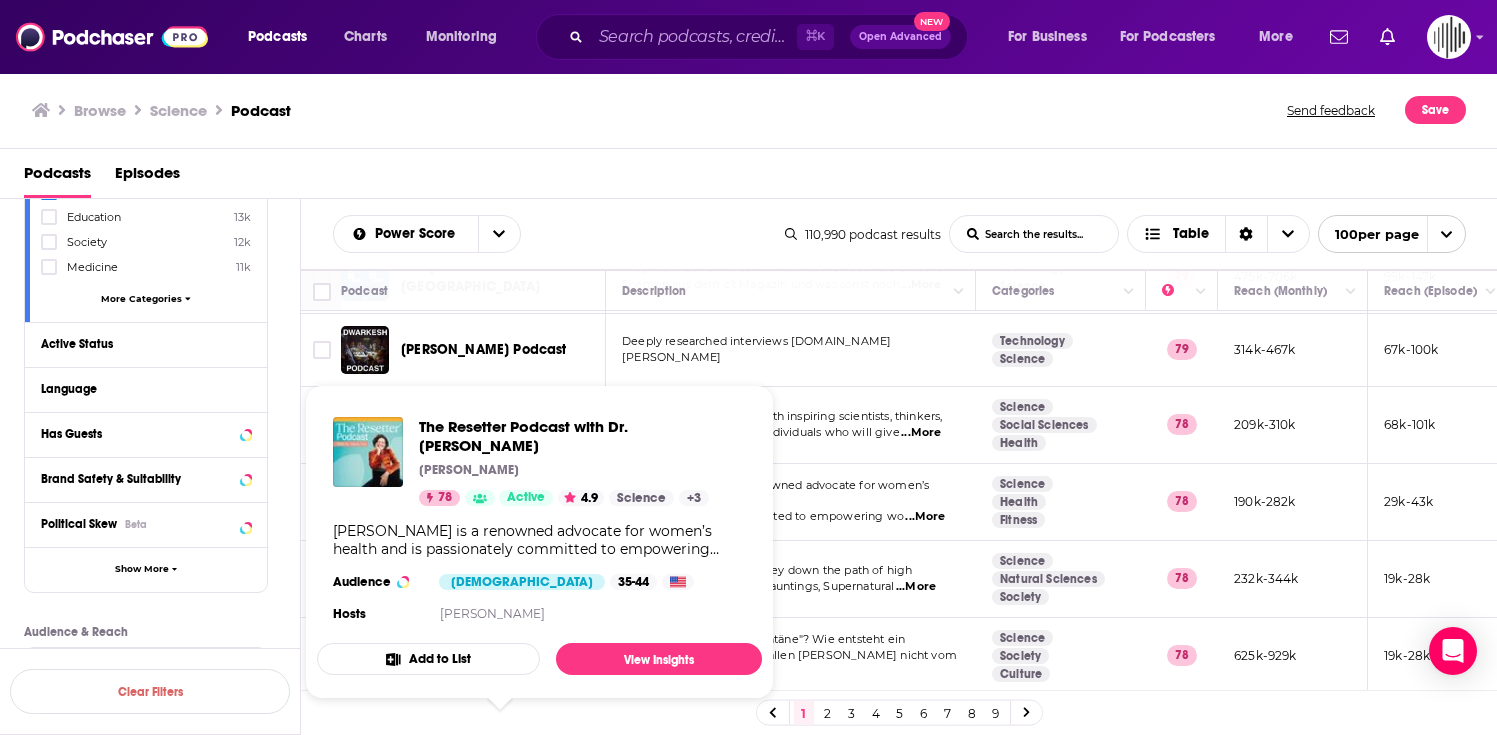scroll, scrollTop: 6274, scrollLeft: 0, axis: vertical 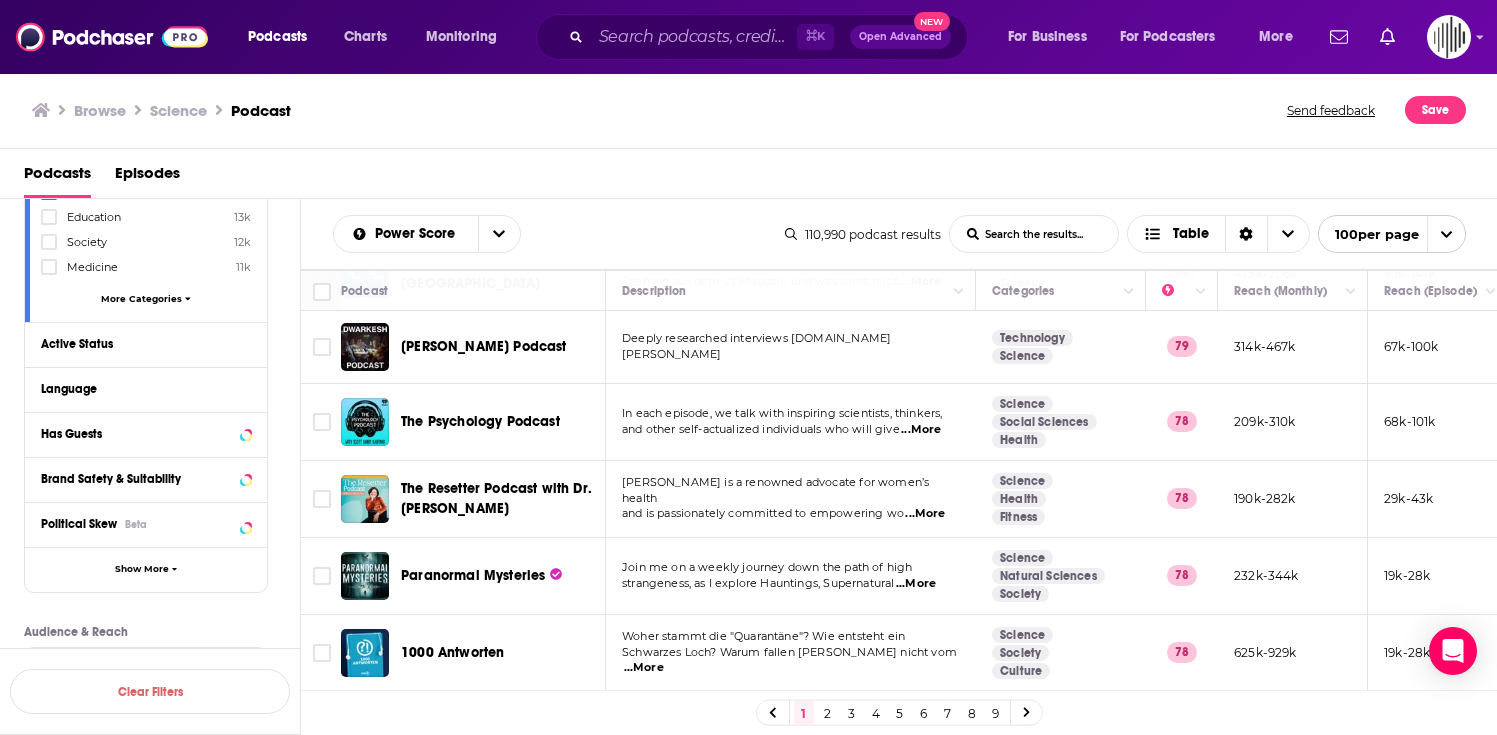 click on "Power Score List Search Input Search the results... Table 110,990   podcast   results List Search Input Search the results... Table 100  per page" at bounding box center (899, 234) 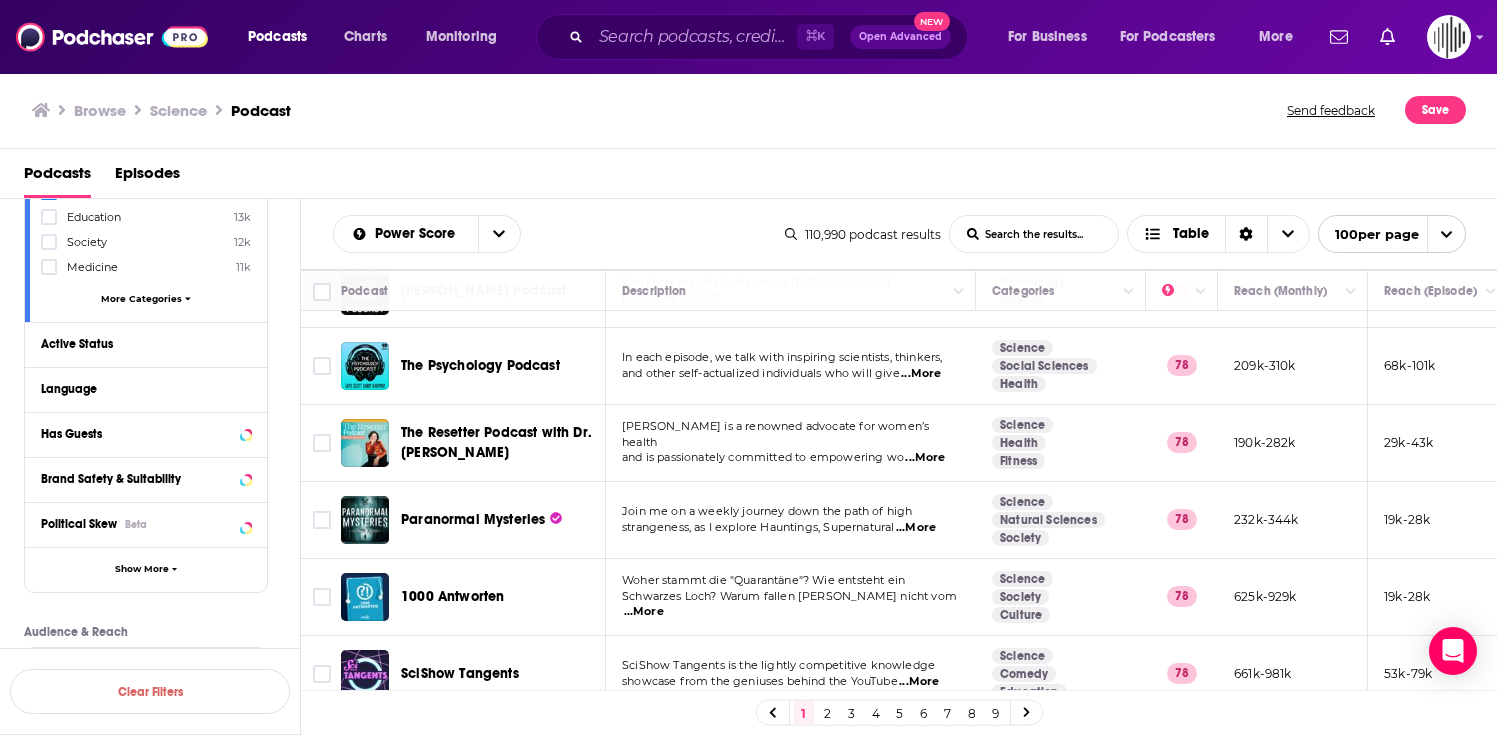 scroll, scrollTop: 6334, scrollLeft: 0, axis: vertical 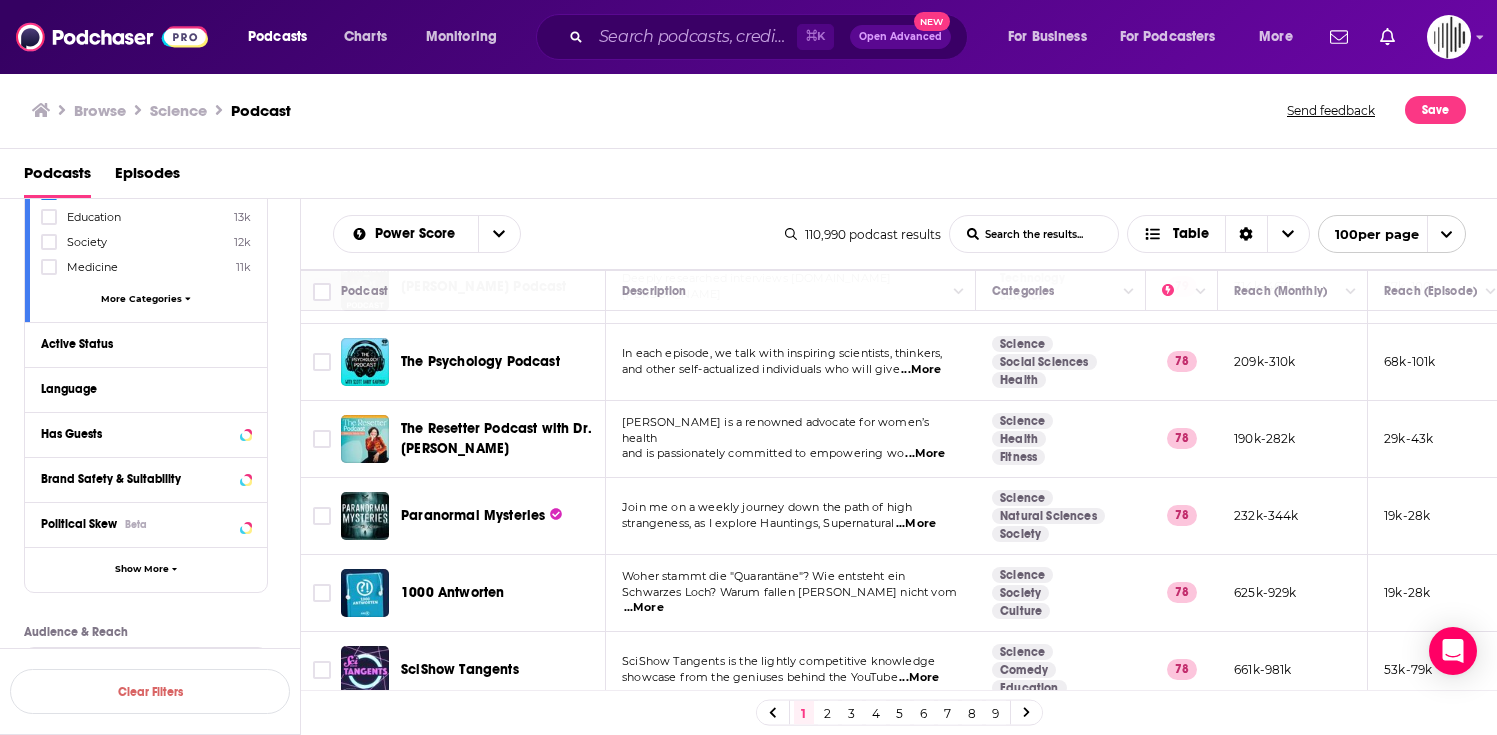 click on "...More" at bounding box center [925, 454] 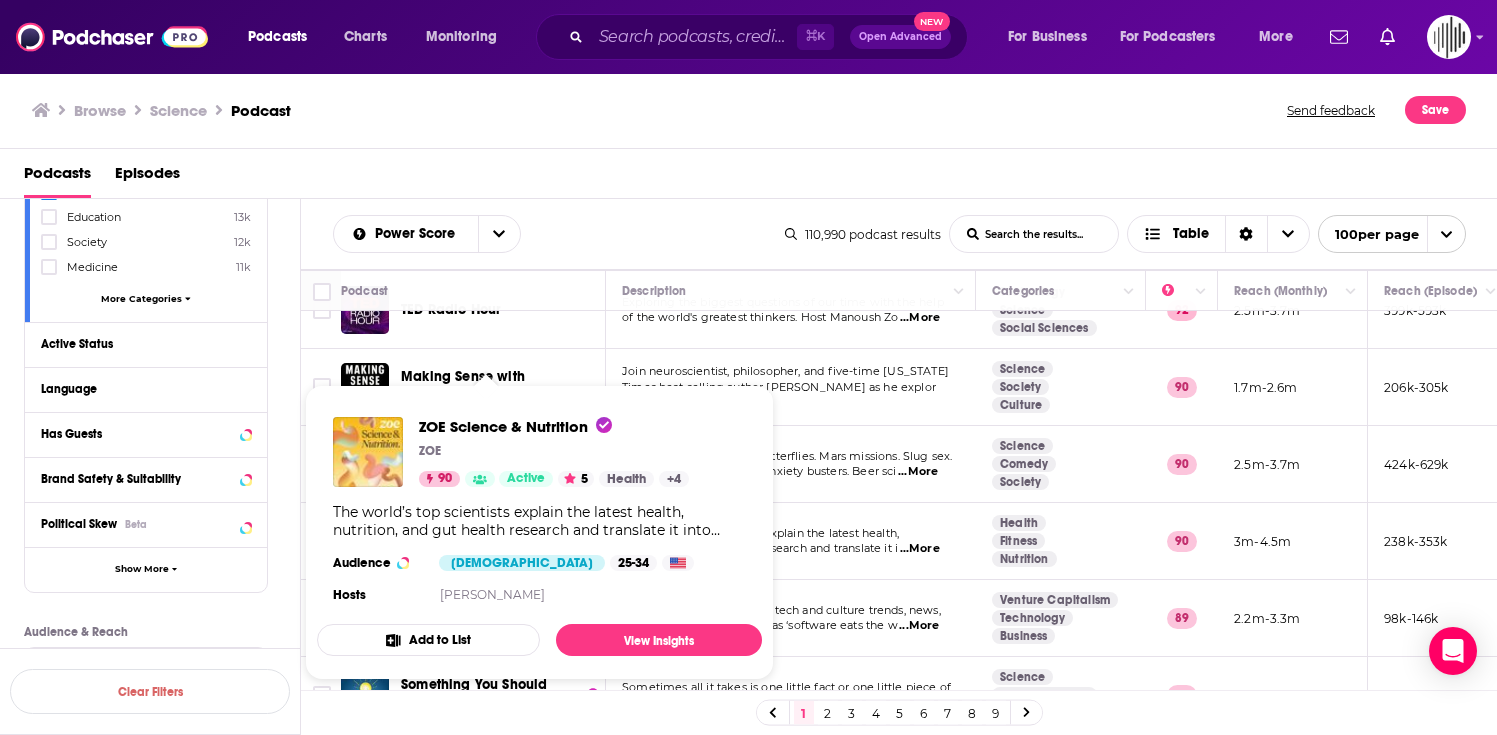 scroll, scrollTop: 715, scrollLeft: 0, axis: vertical 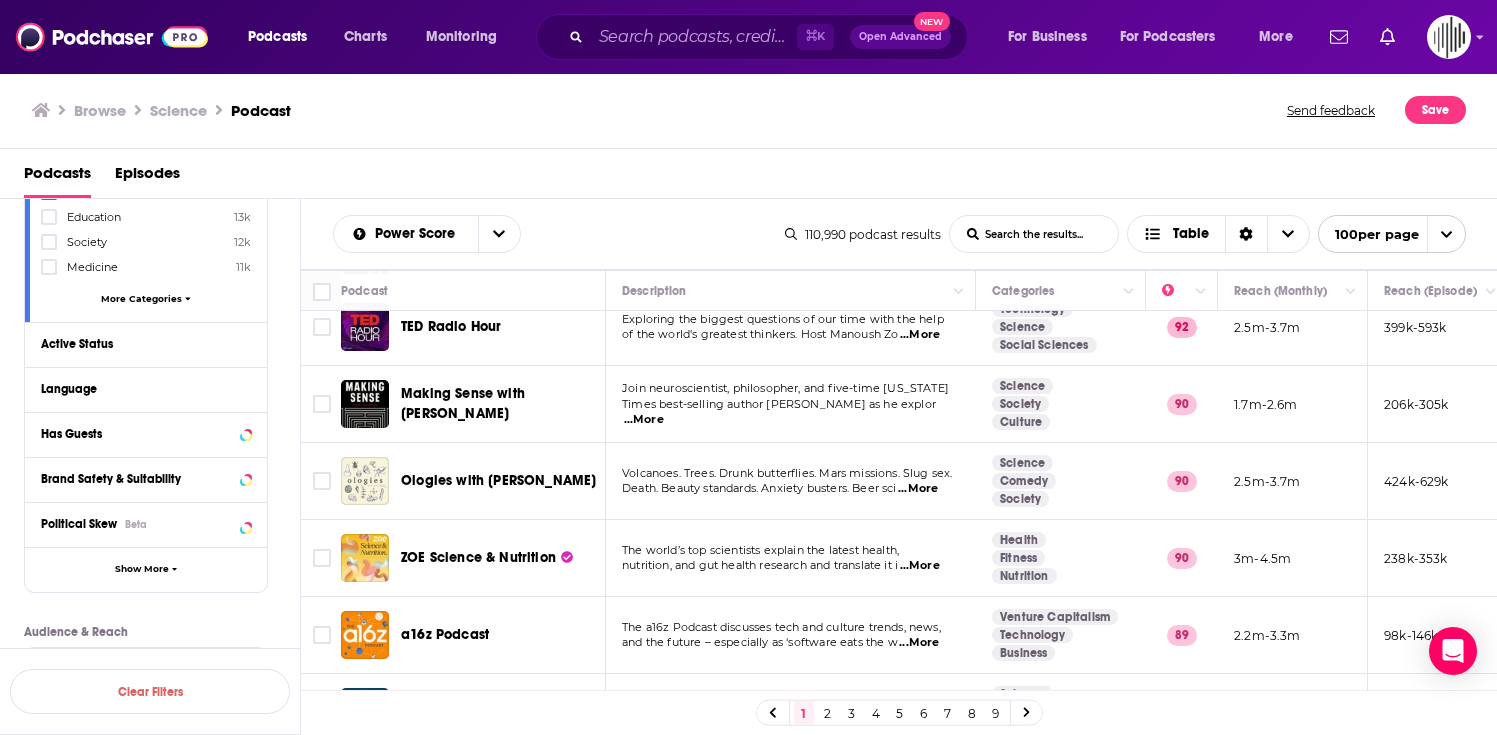 click on "...More" at bounding box center [644, 420] 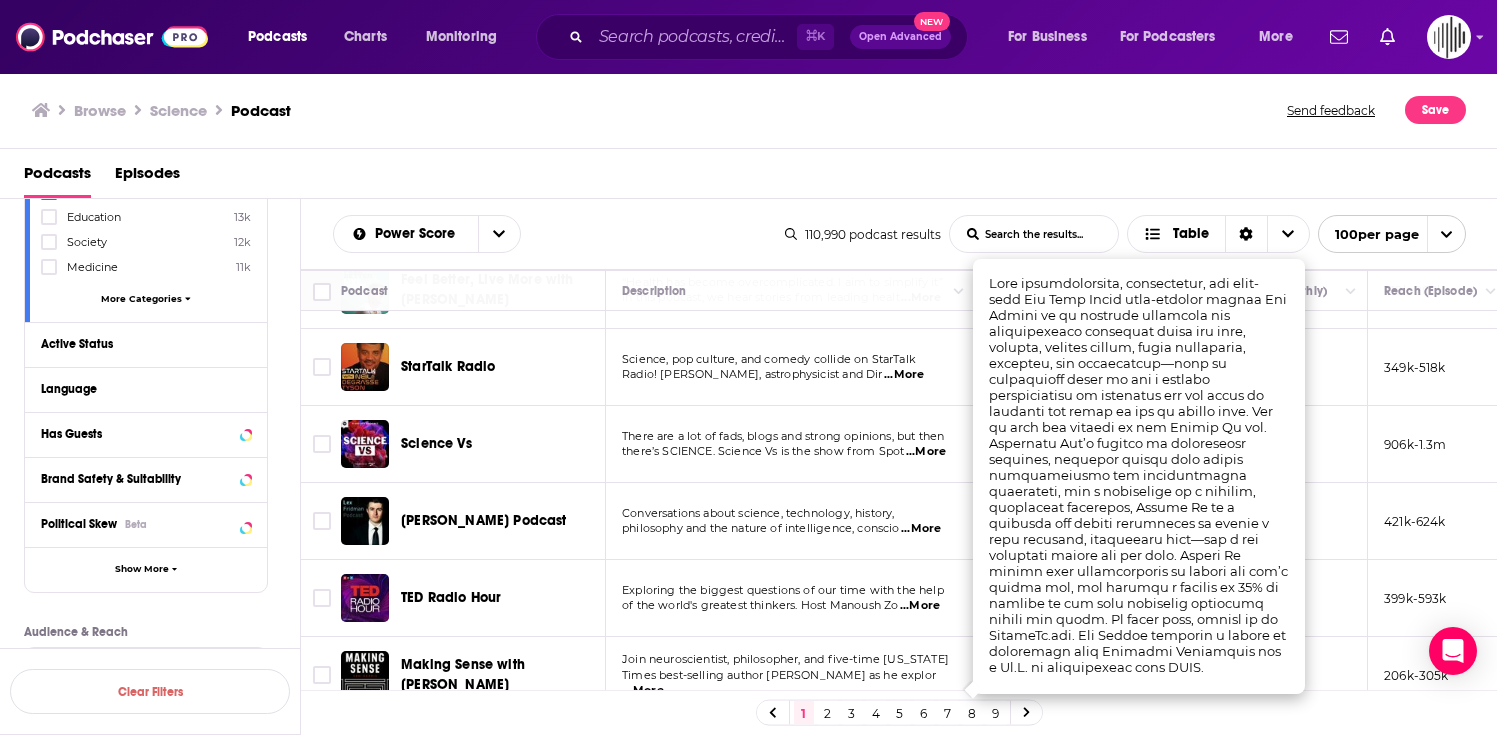 scroll, scrollTop: 465, scrollLeft: 0, axis: vertical 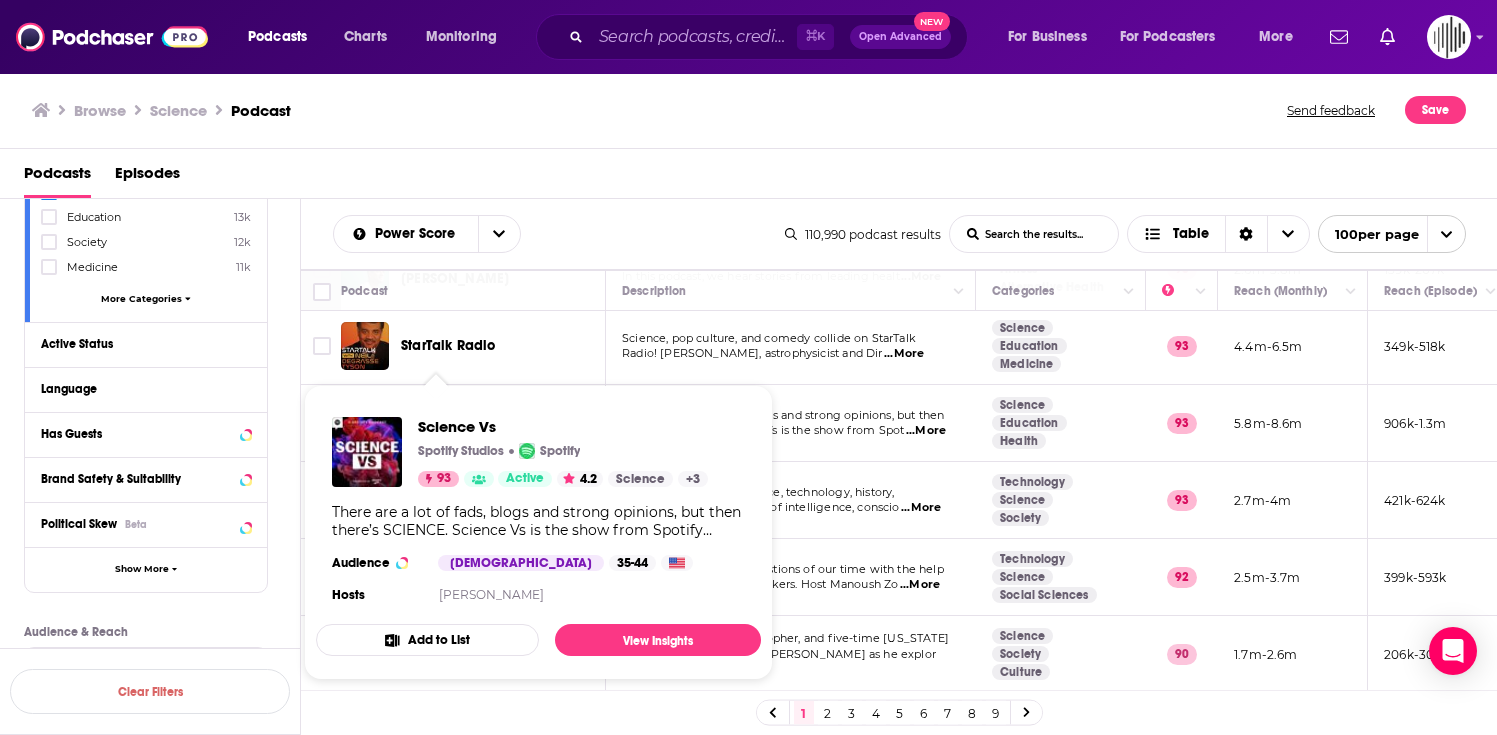 click on "Science Vs" at bounding box center (563, 426) 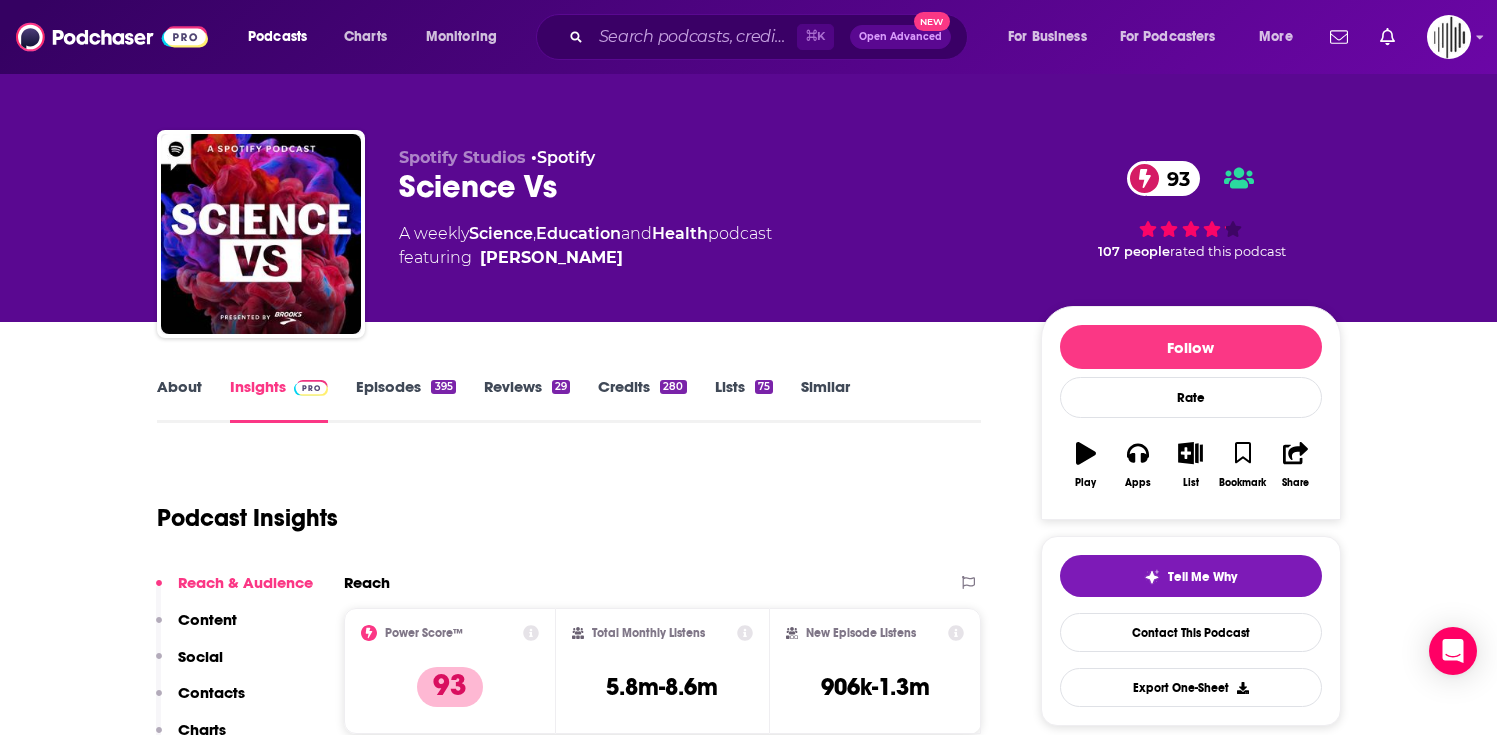 scroll, scrollTop: 0, scrollLeft: 0, axis: both 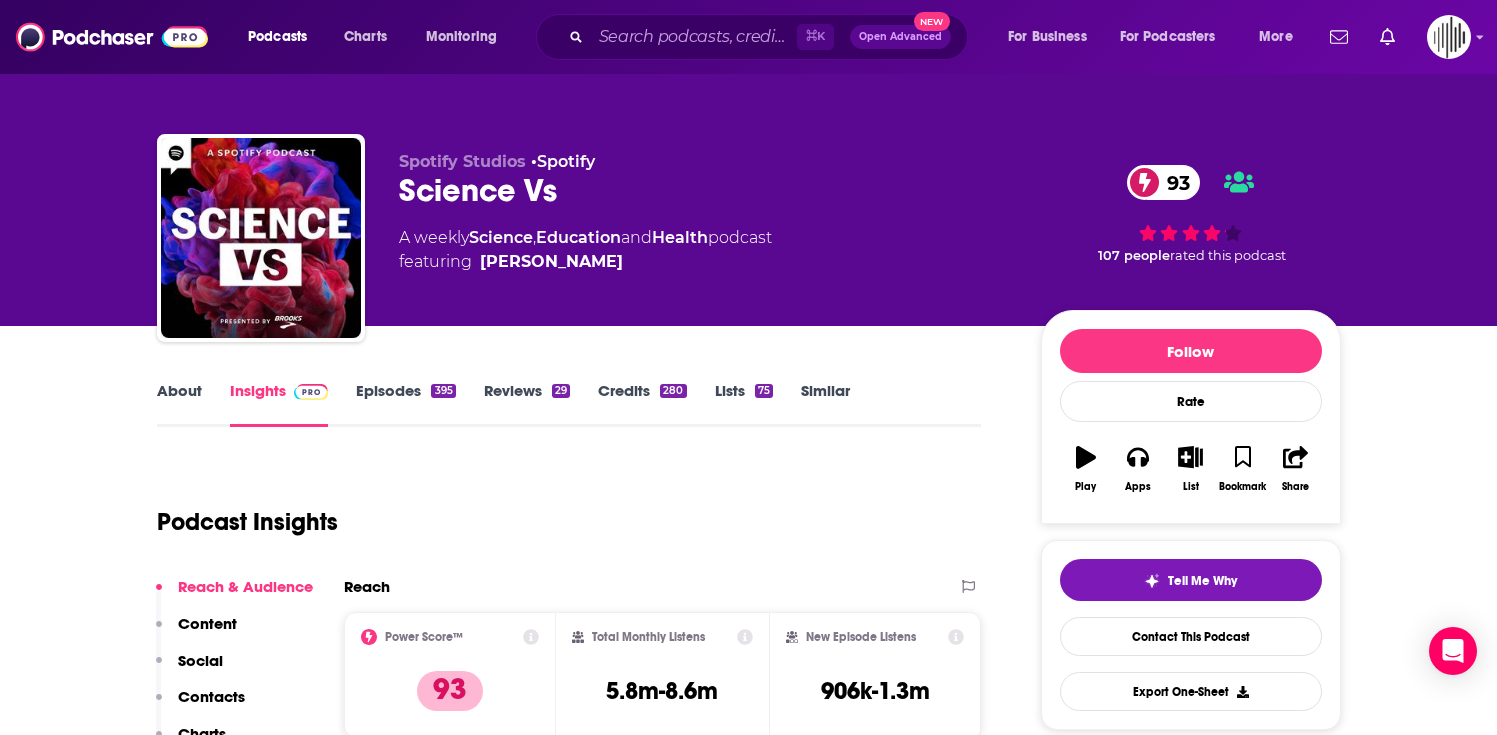 click on "About" at bounding box center (179, 404) 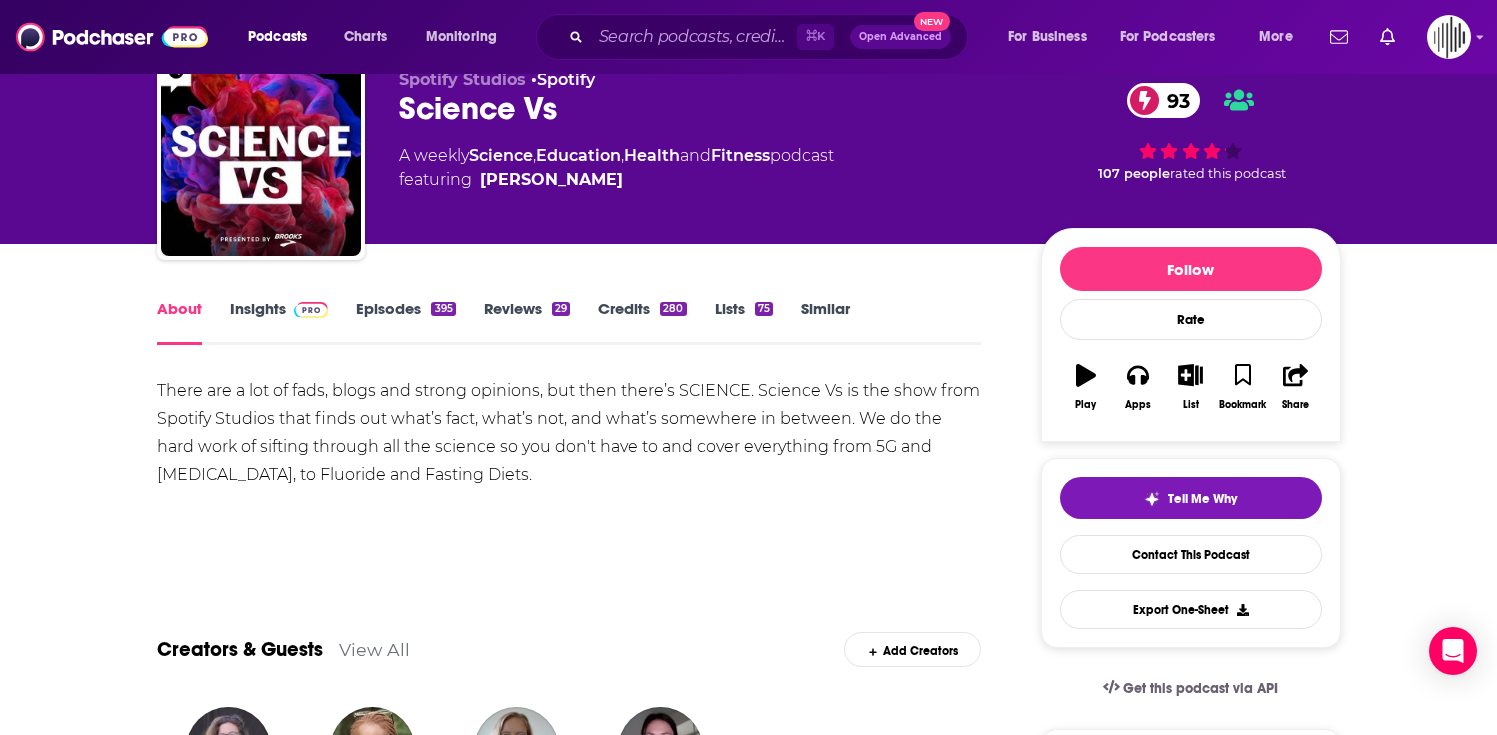 scroll, scrollTop: 88, scrollLeft: 0, axis: vertical 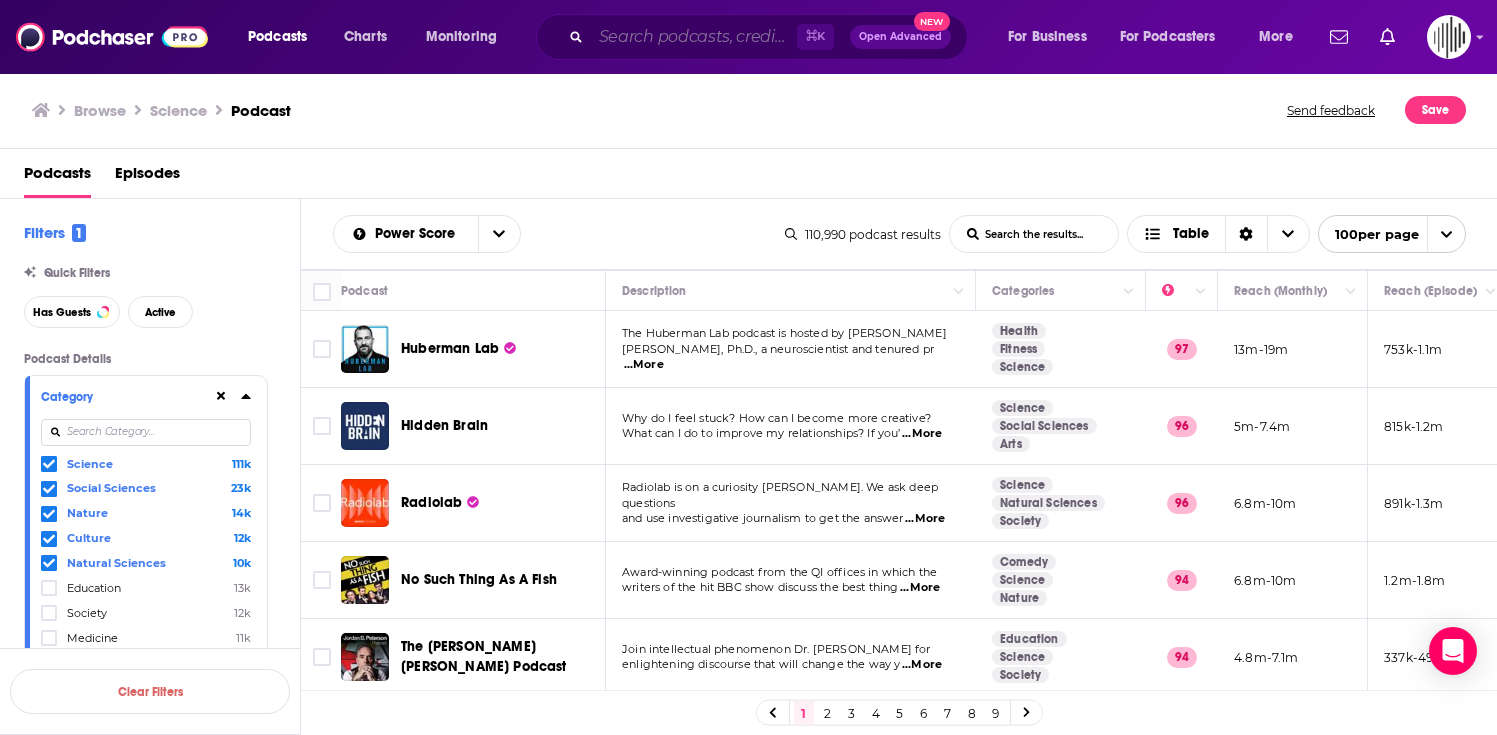 click at bounding box center (694, 37) 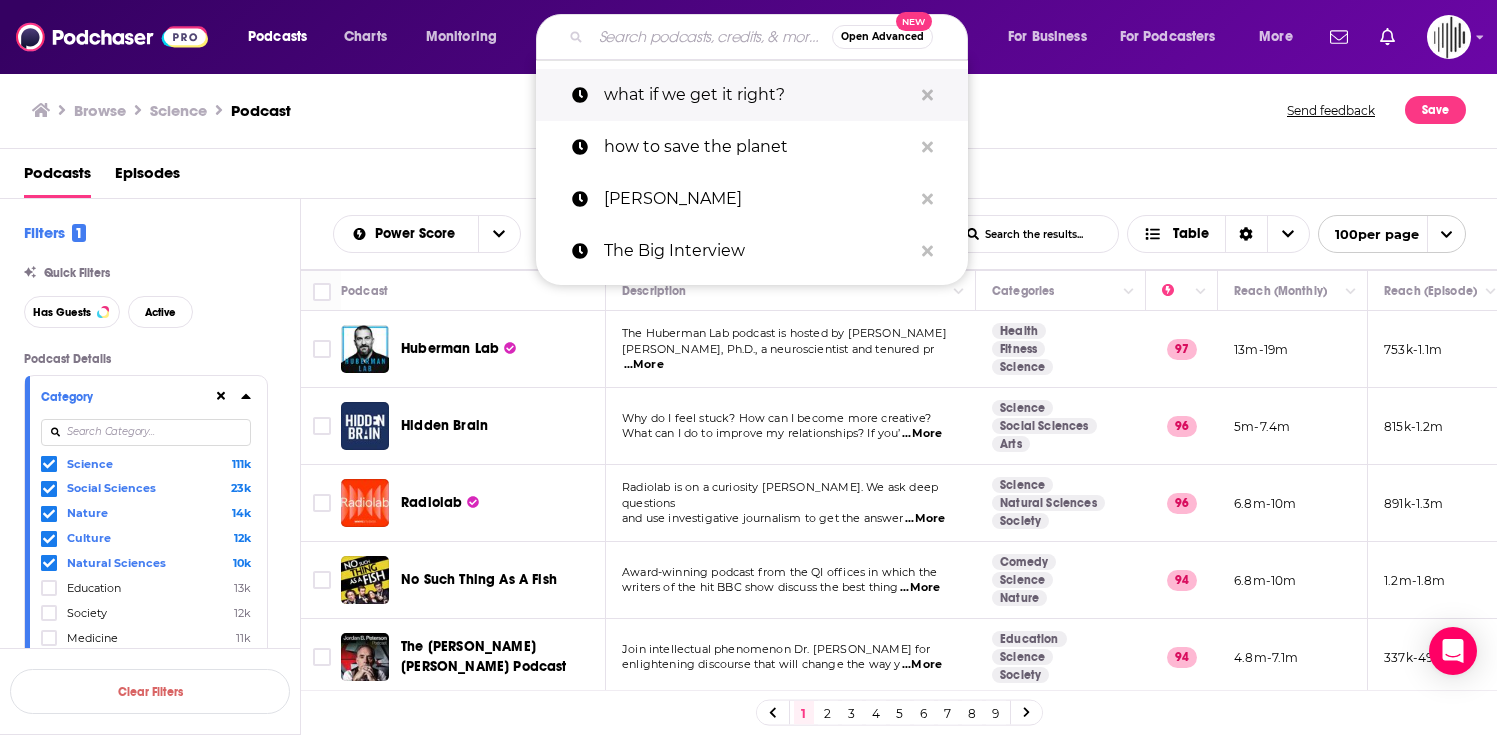 click on "what if we get it right?" at bounding box center (758, 95) 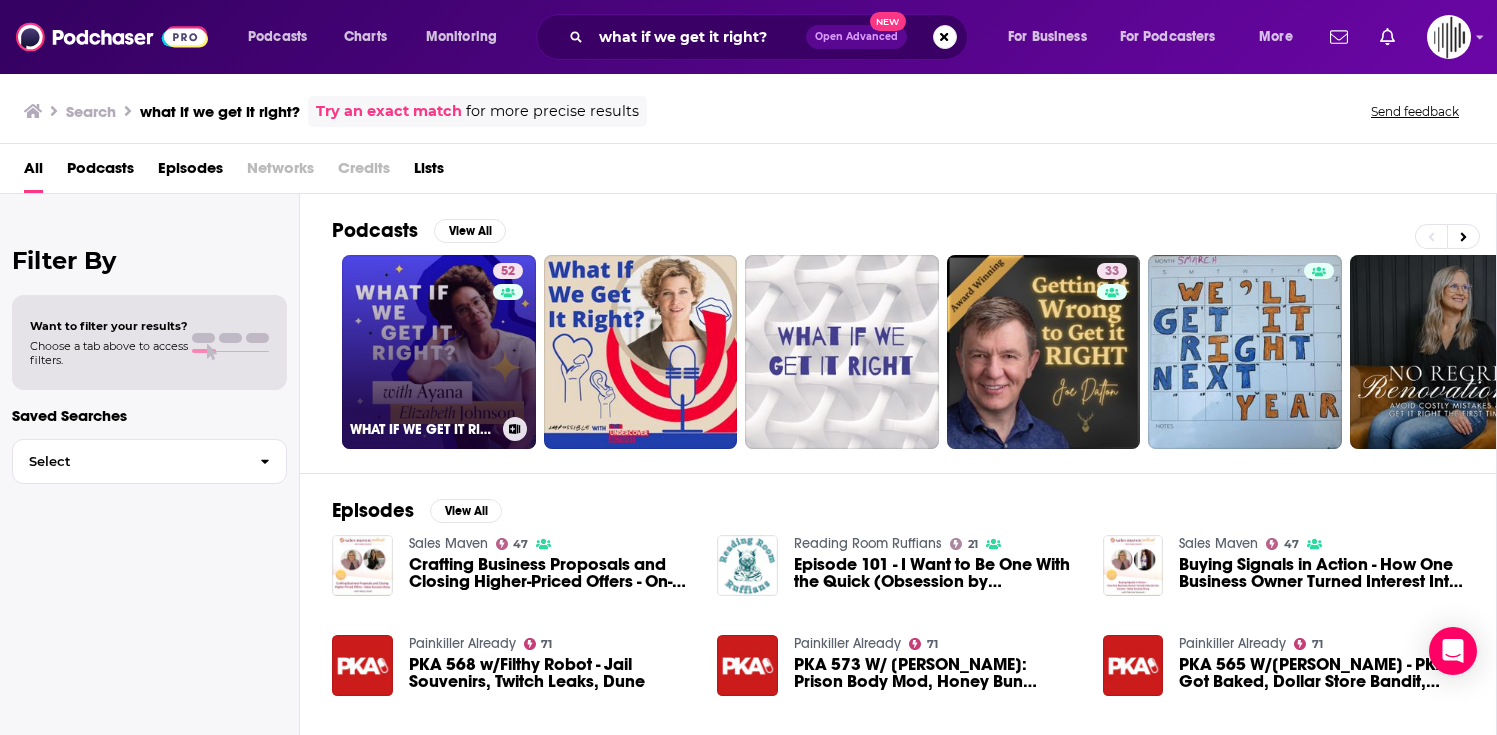click on "52 WHAT IF WE GET IT RIGHT?" at bounding box center [439, 352] 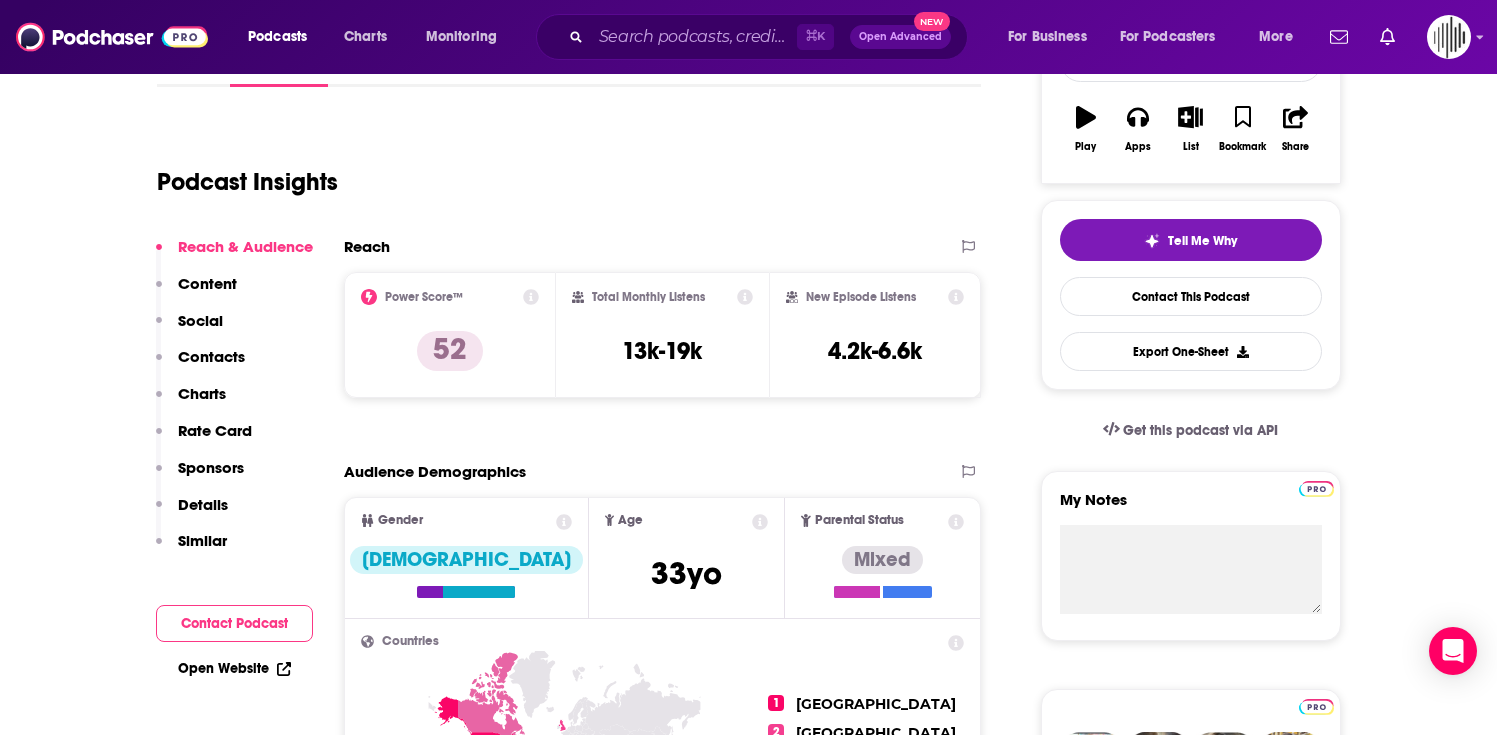 scroll, scrollTop: 342, scrollLeft: 0, axis: vertical 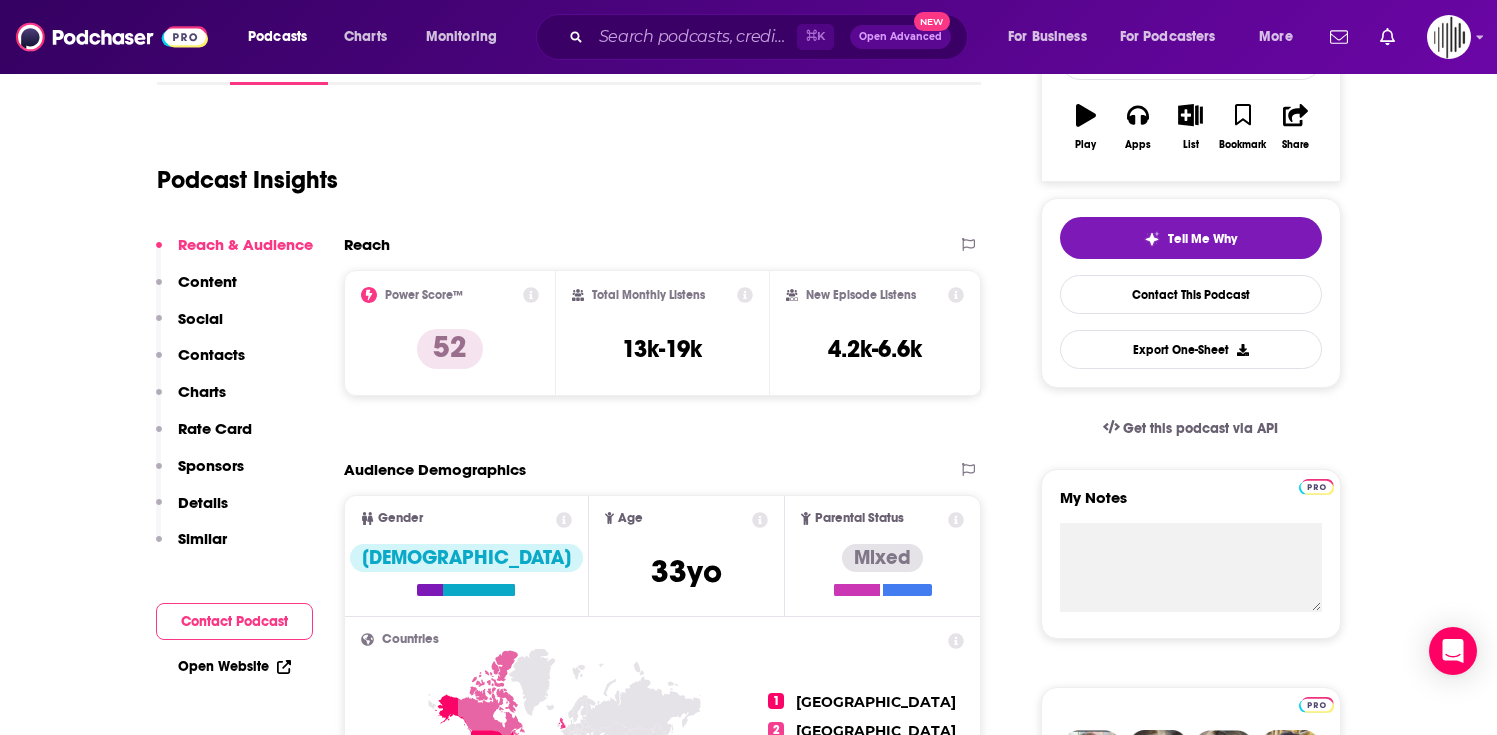 click on "Similar" at bounding box center (202, 538) 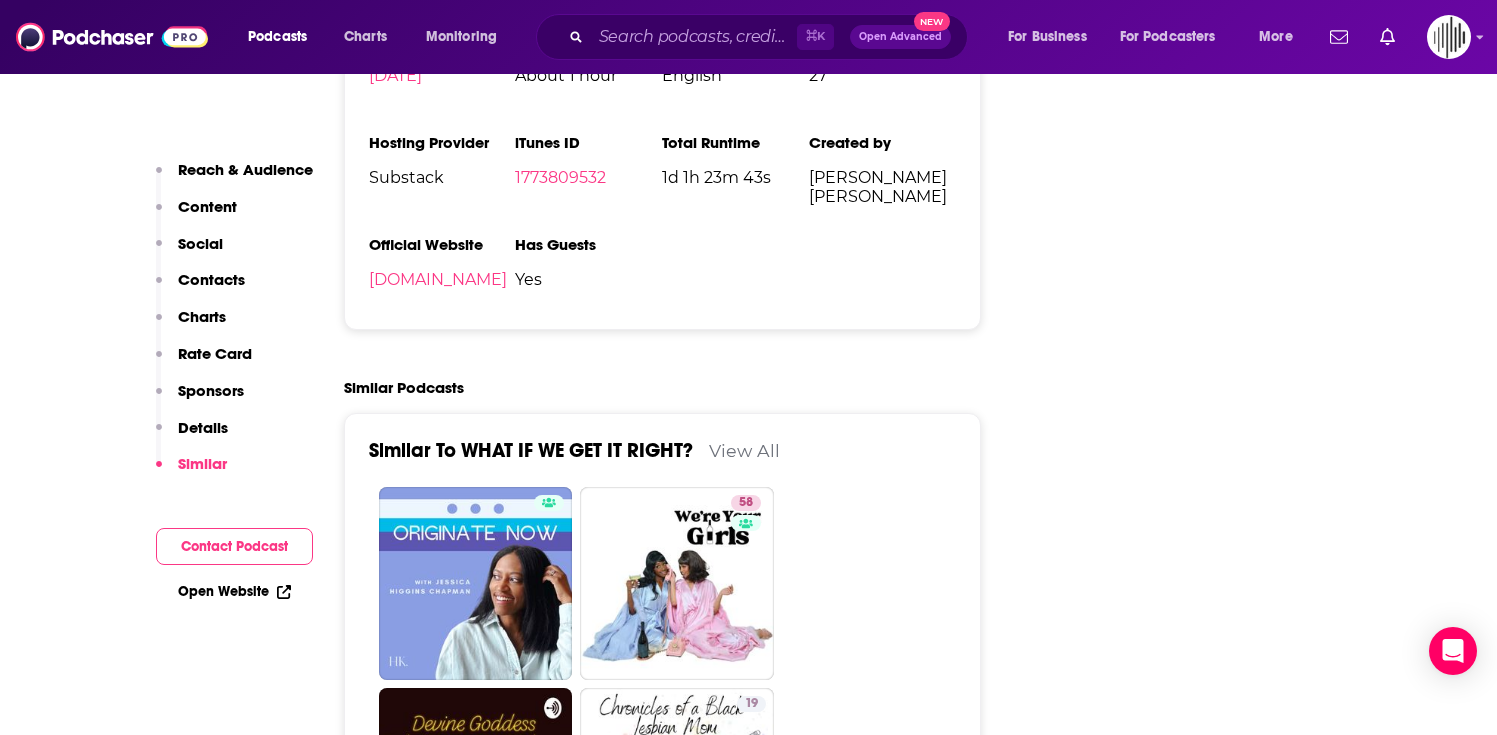 scroll, scrollTop: 2723, scrollLeft: 0, axis: vertical 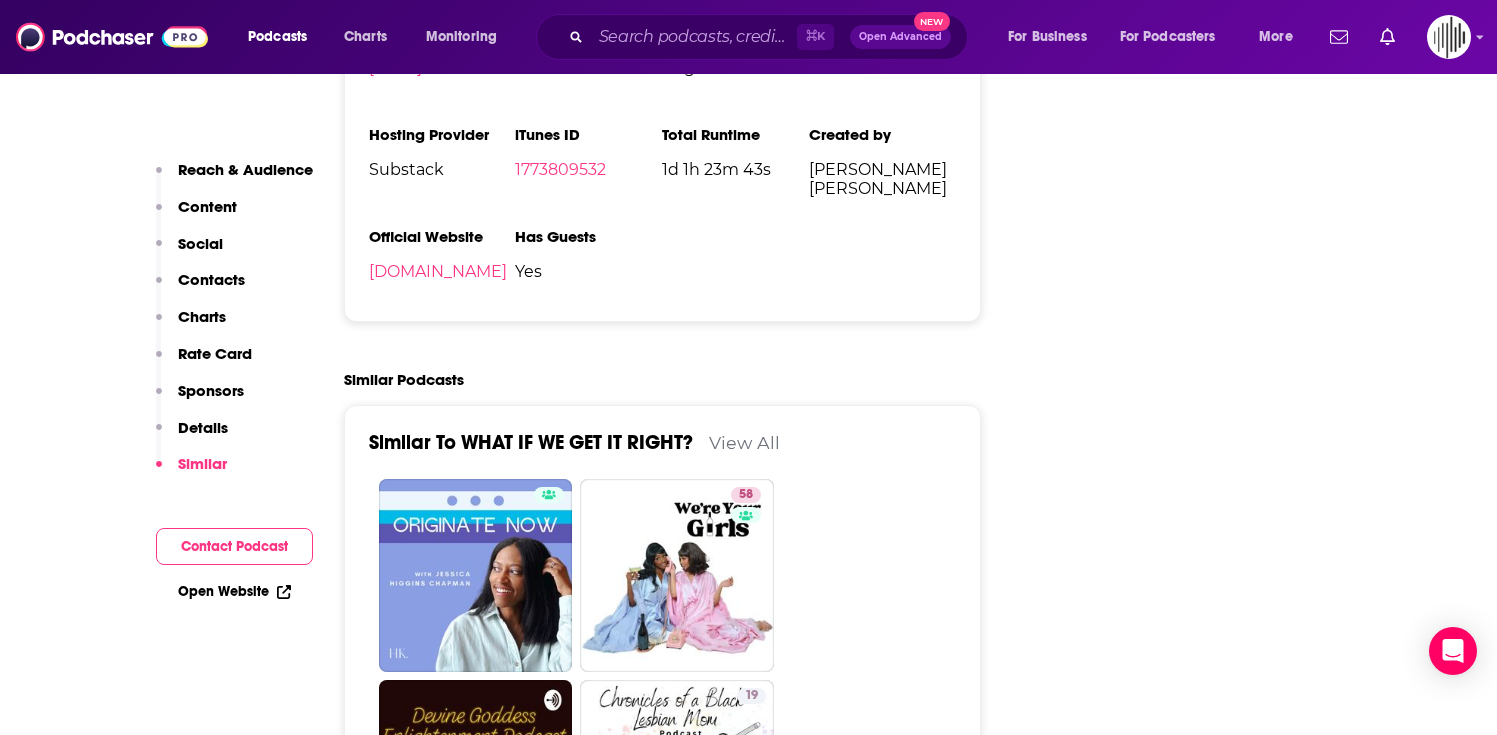 click on "View All" at bounding box center [744, 442] 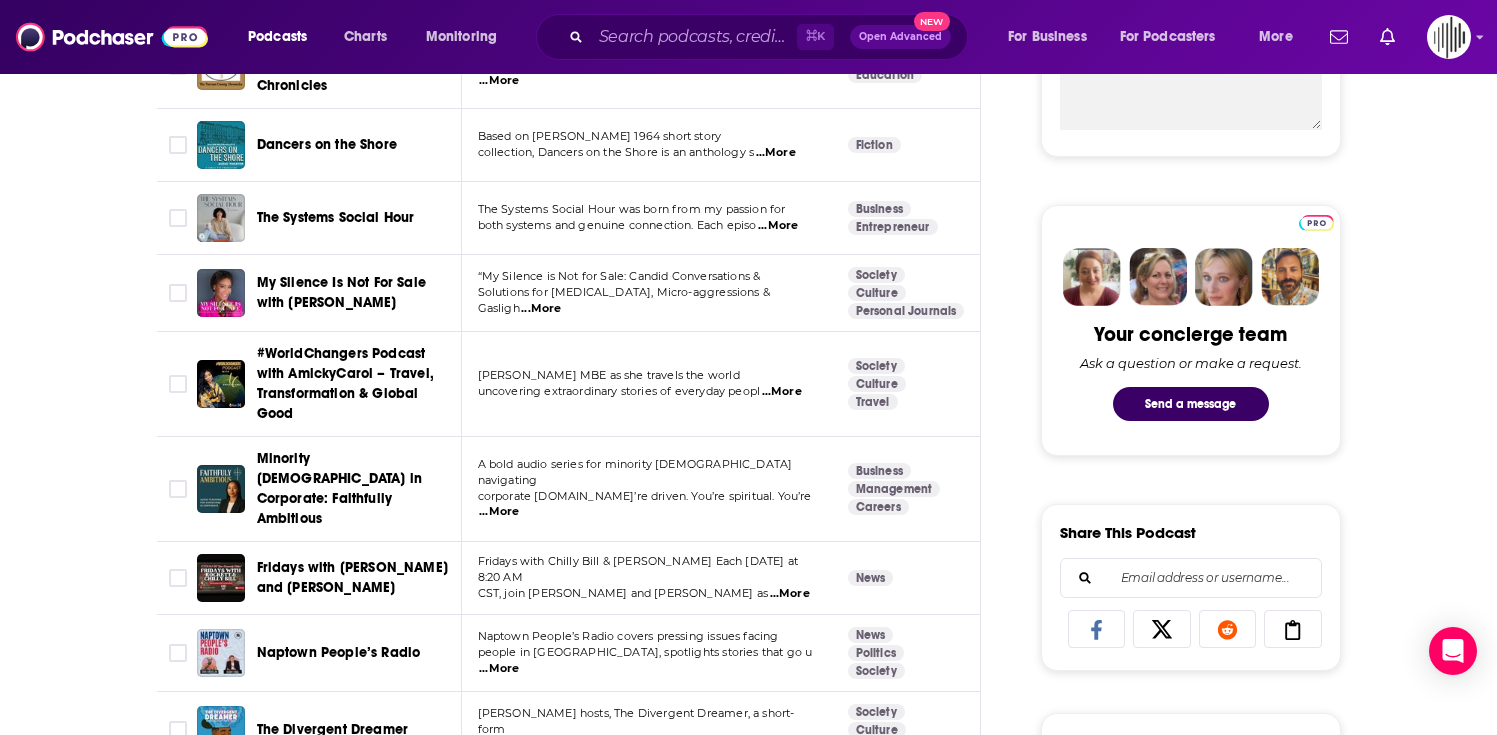 scroll, scrollTop: 826, scrollLeft: 0, axis: vertical 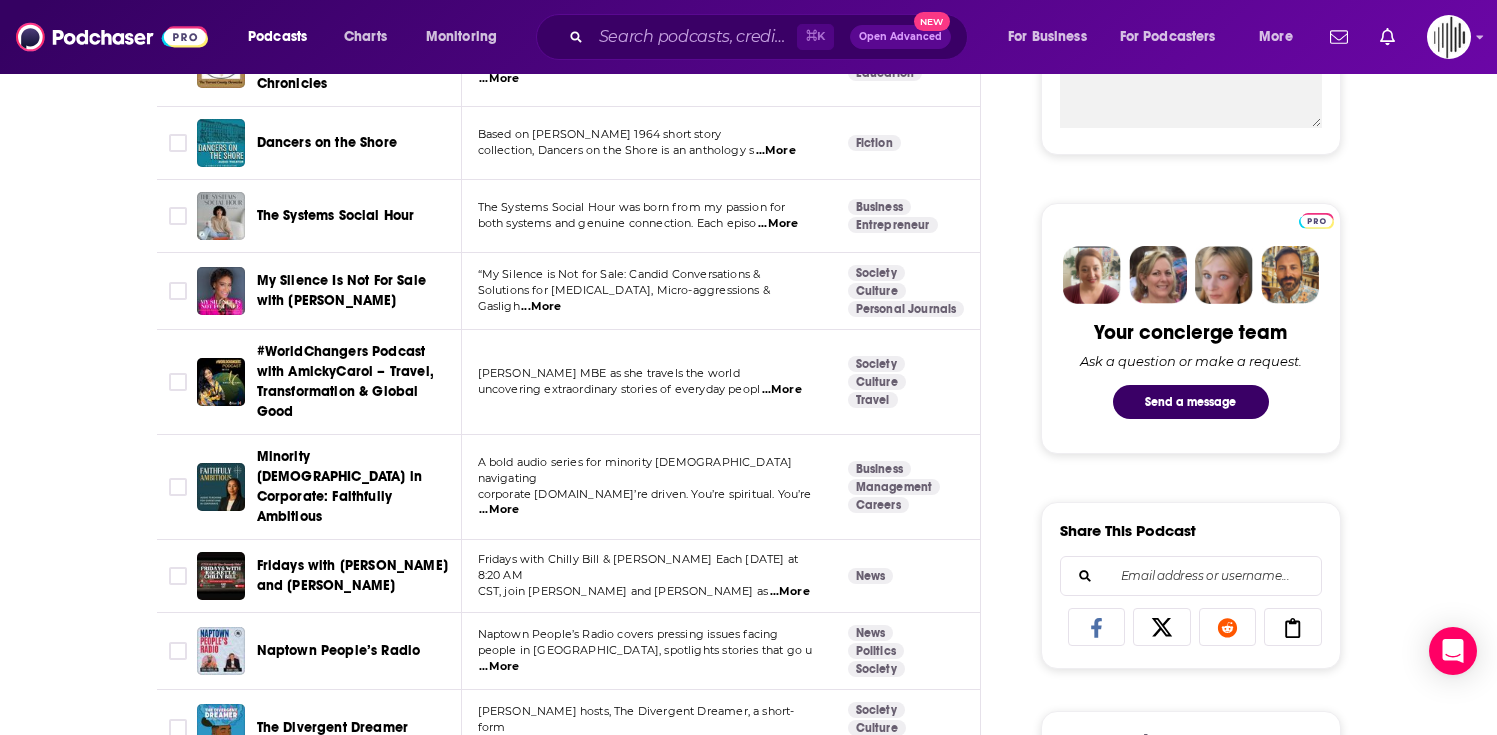 click on "...More" at bounding box center [778, 224] 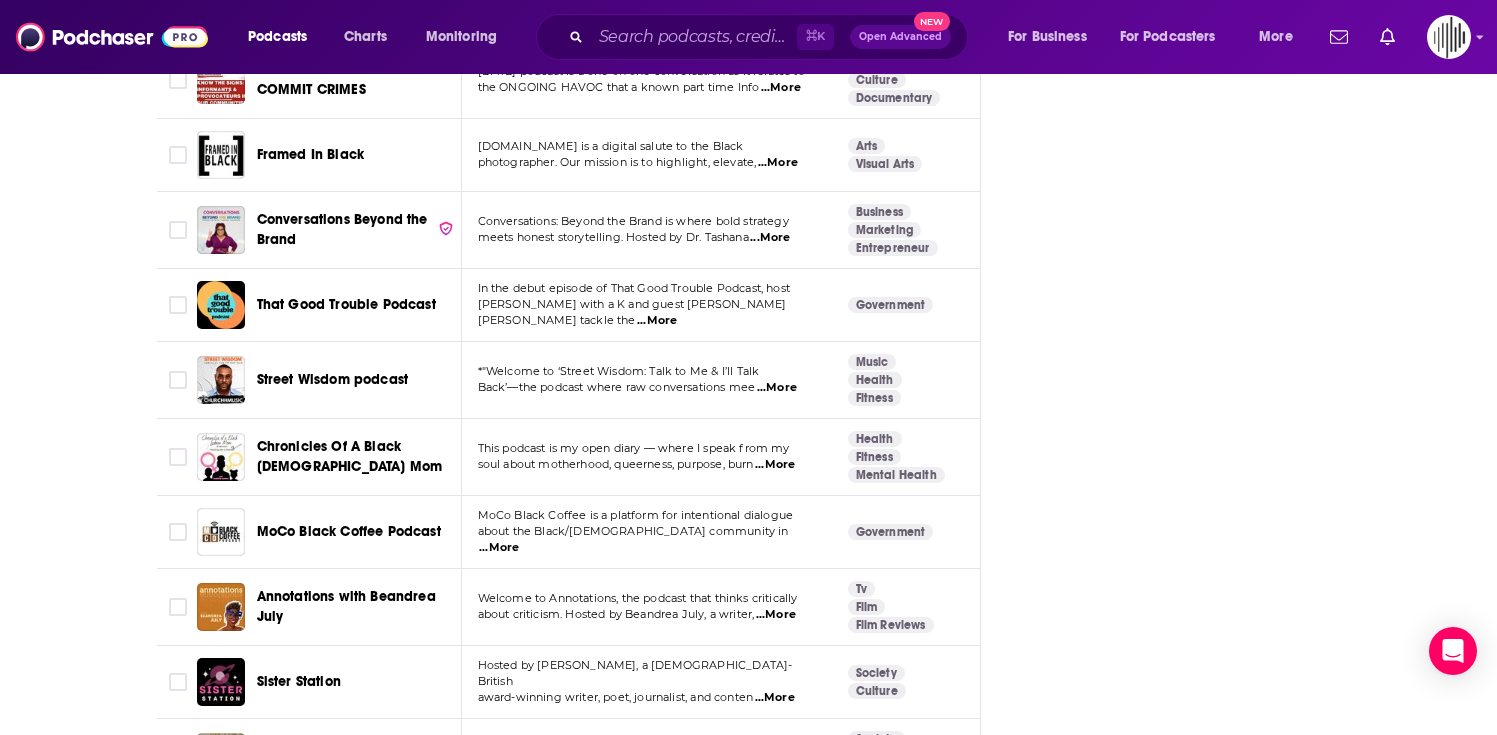 scroll, scrollTop: 4208, scrollLeft: 0, axis: vertical 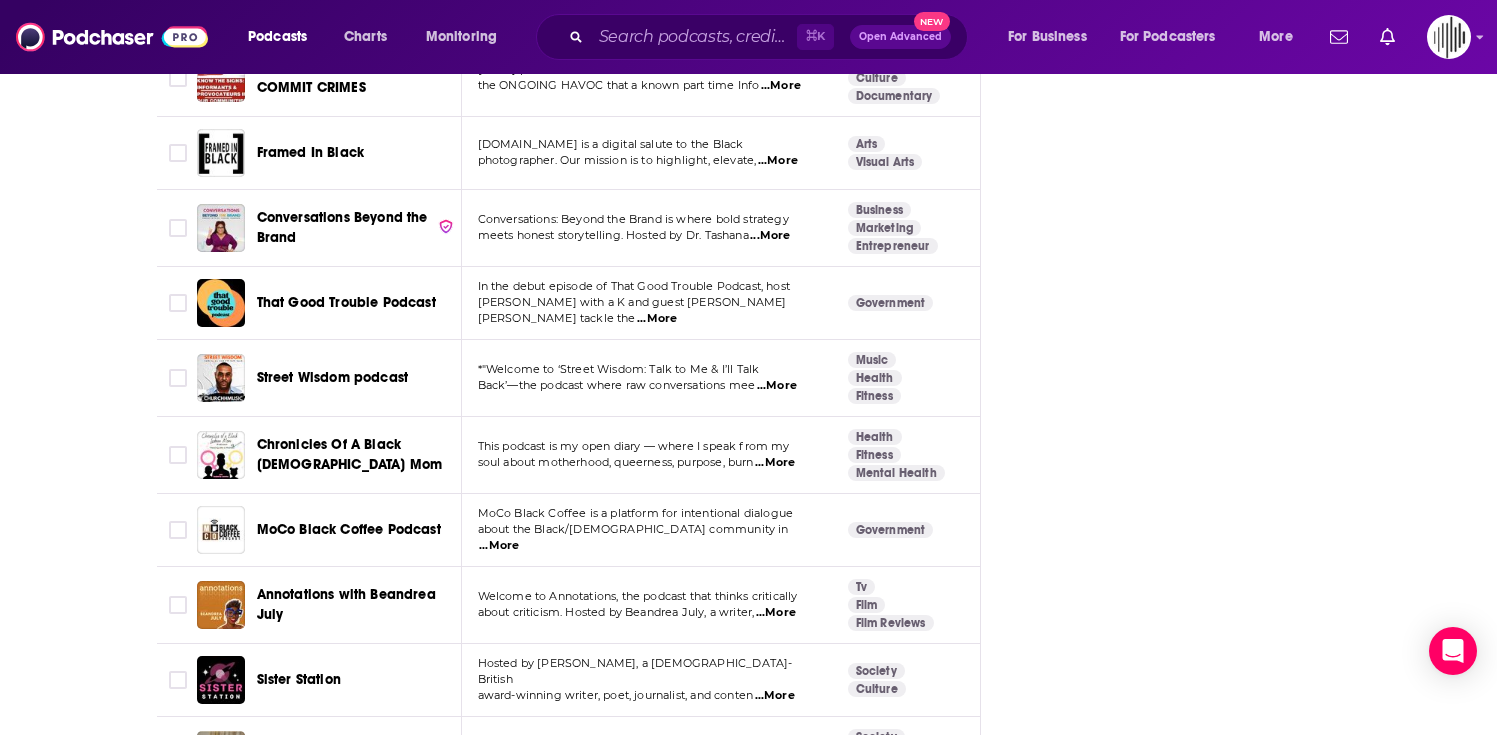 click on "...More" at bounding box center [657, 319] 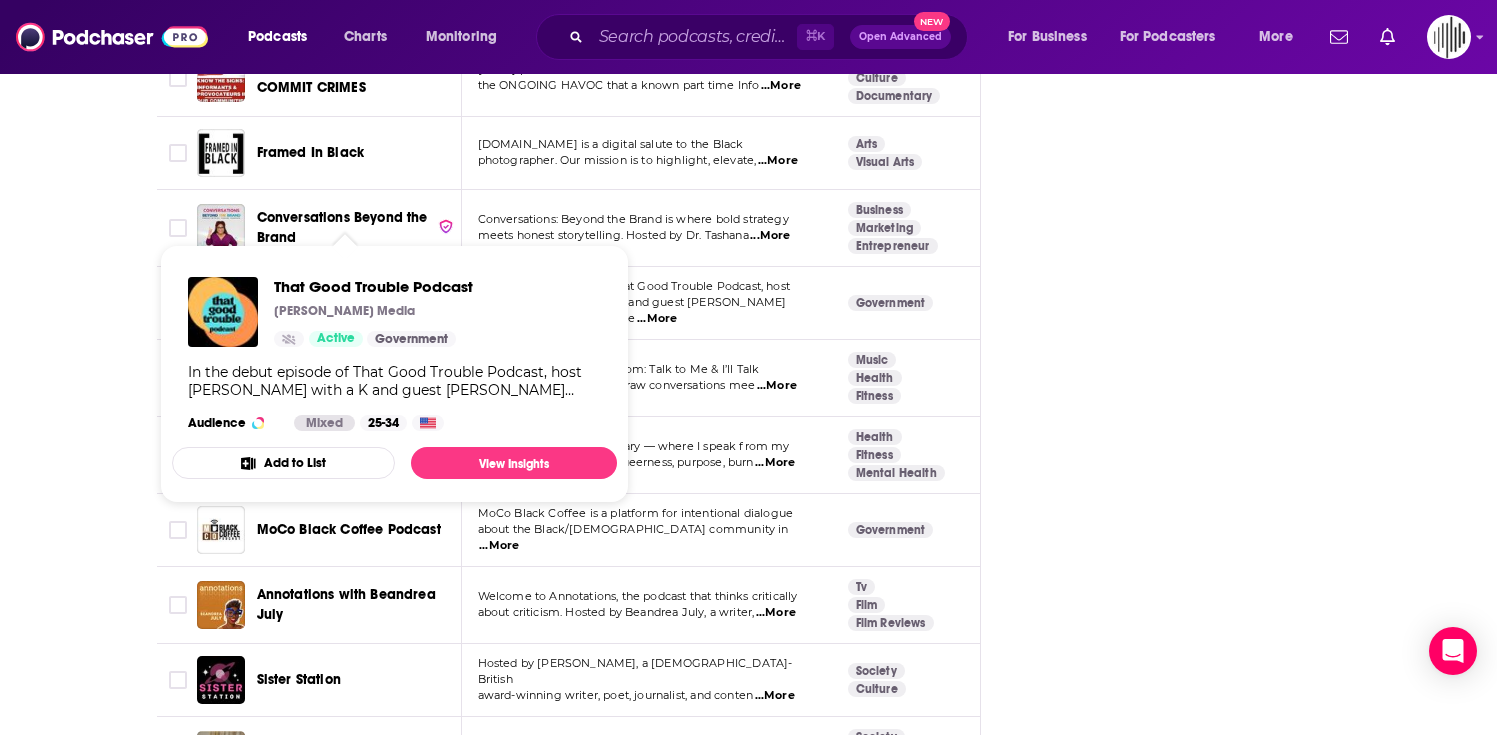 click on "That Good Trouble Podcast" at bounding box center [346, 302] 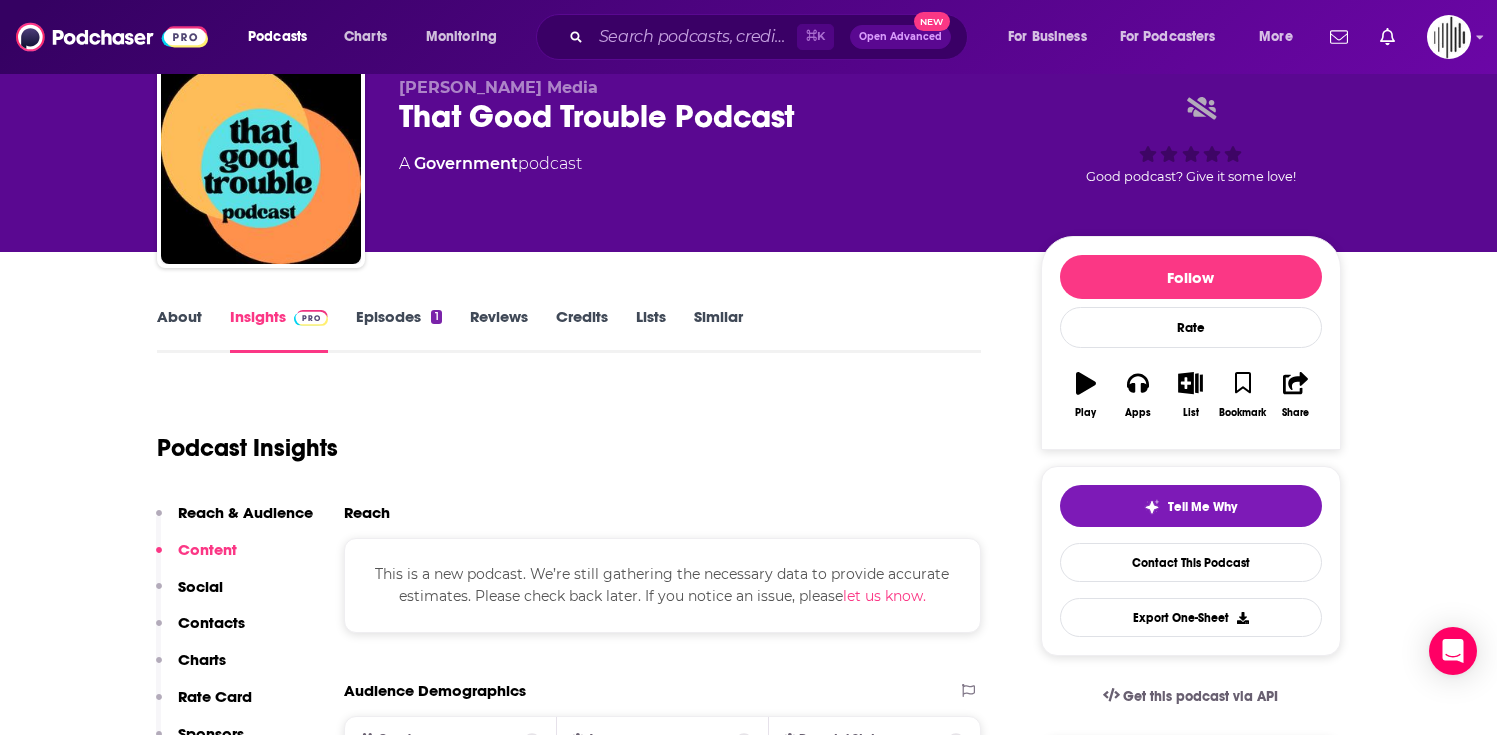 scroll, scrollTop: 0, scrollLeft: 0, axis: both 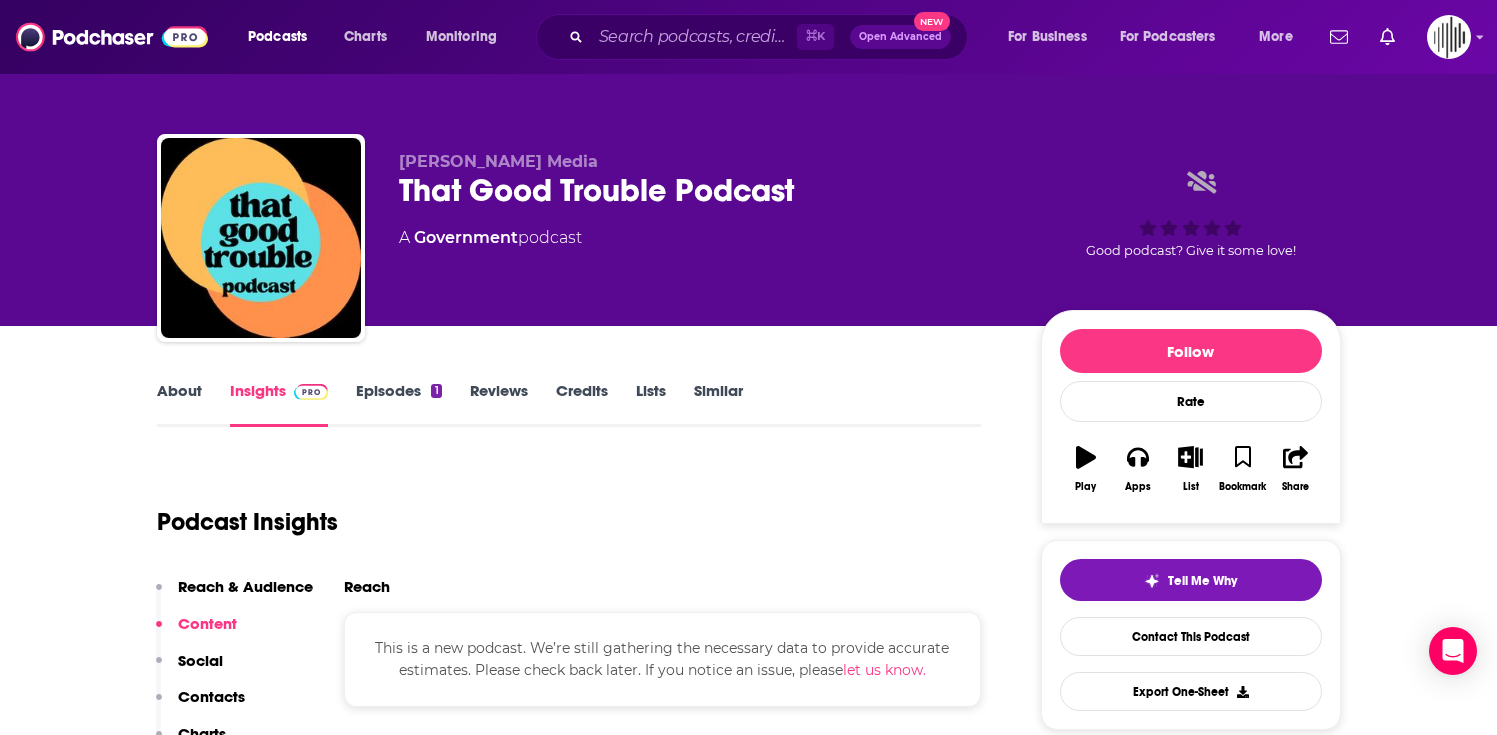 click on "Episodes 1" at bounding box center [398, 404] 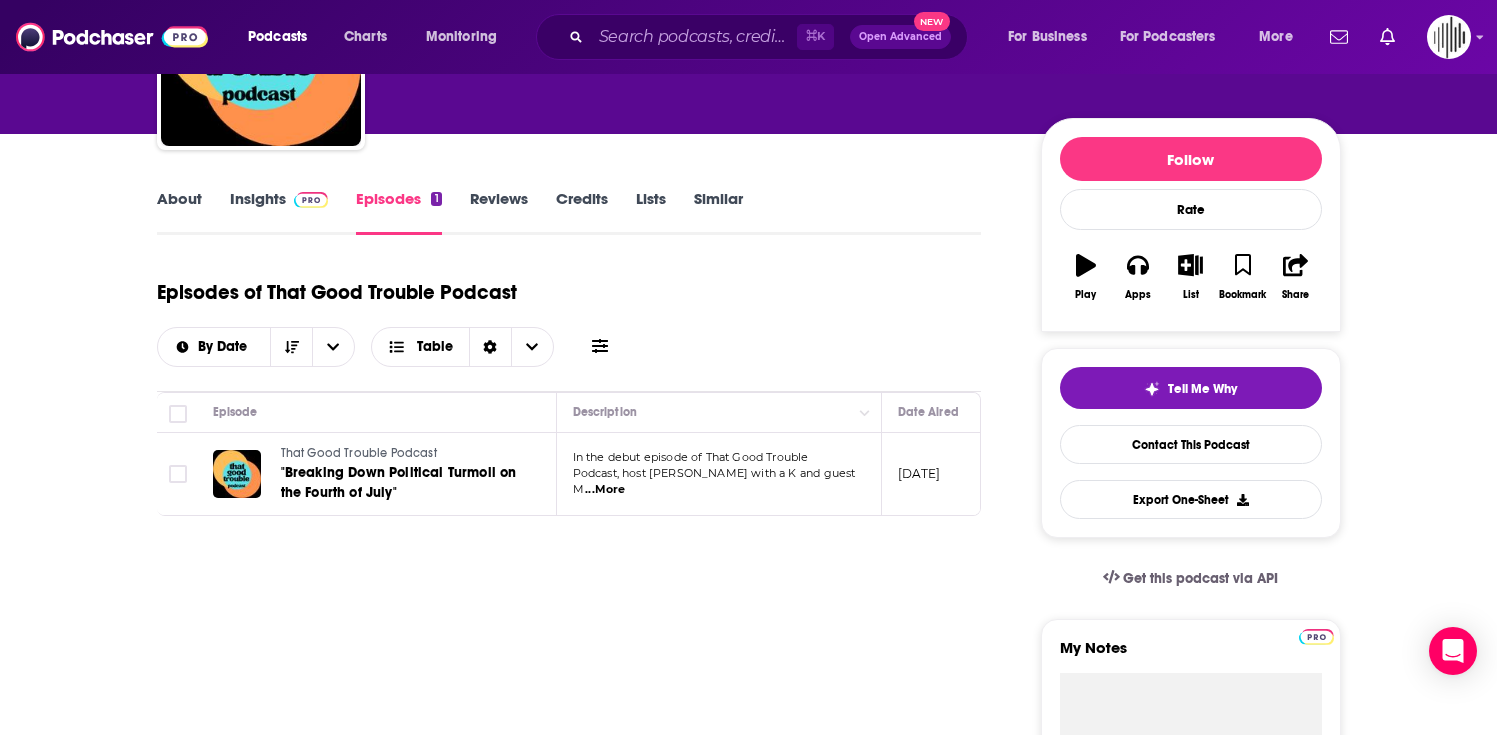scroll, scrollTop: 199, scrollLeft: 0, axis: vertical 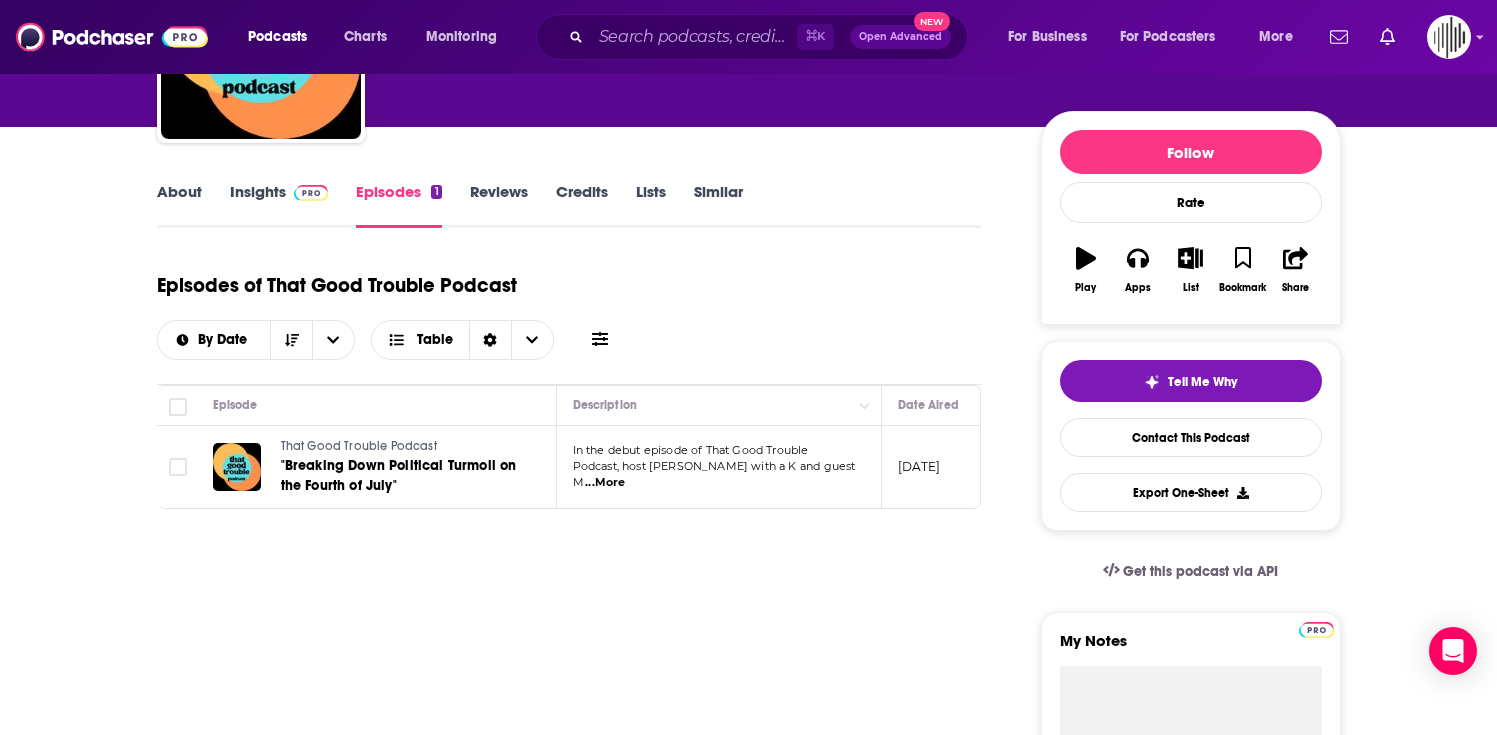 click on "...More" at bounding box center (605, 483) 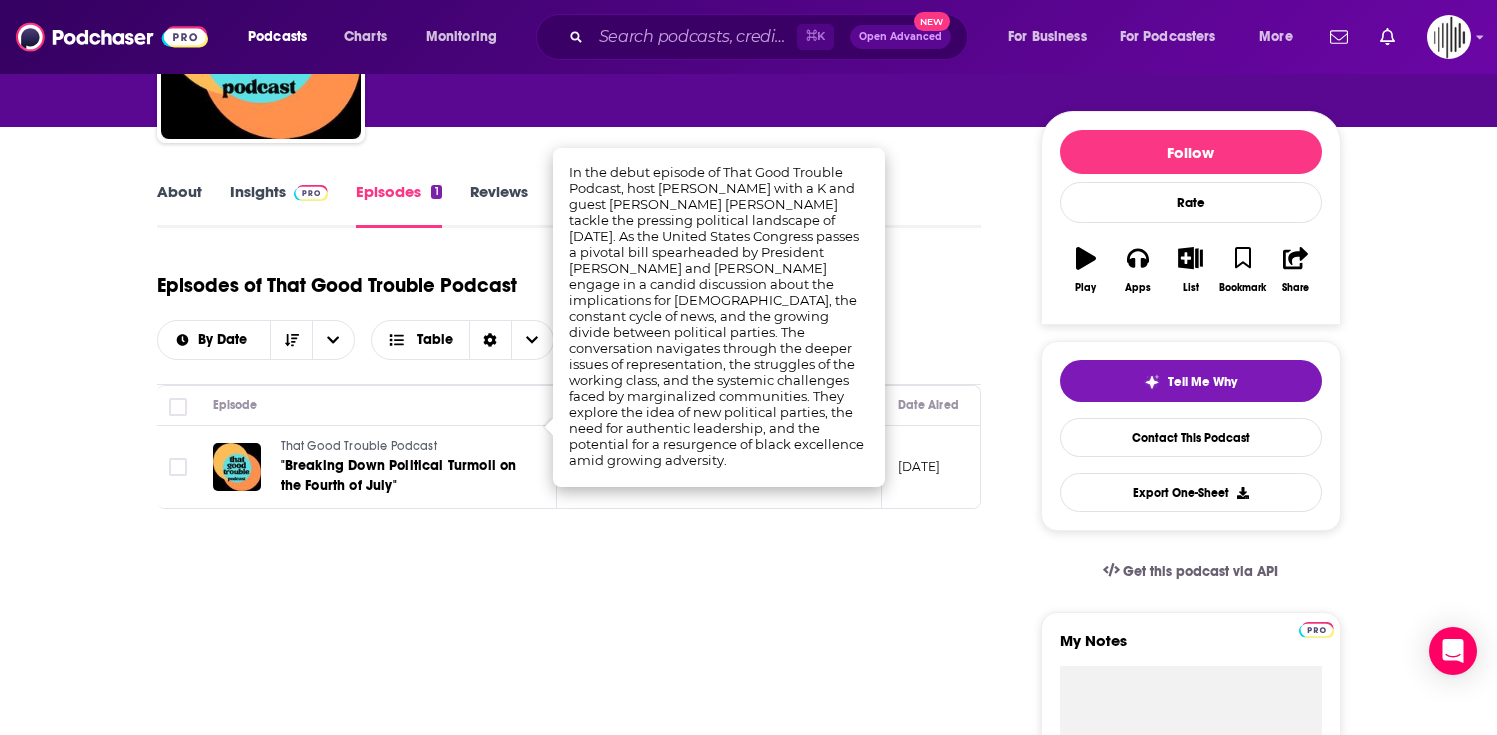 click on "Episodes of That Good Trouble Podcast By Date Table Episode Description Date Aired Reach Episode Guests Length That Good Trouble Podcast "Breaking Down Political Turmoil on the Fourth of July" In the debut episode of That Good Trouble Podcast, host [PERSON_NAME] with a K and guest M  ...More [DATE]  Pending -- 1:32:58 s" at bounding box center (569, 1532) 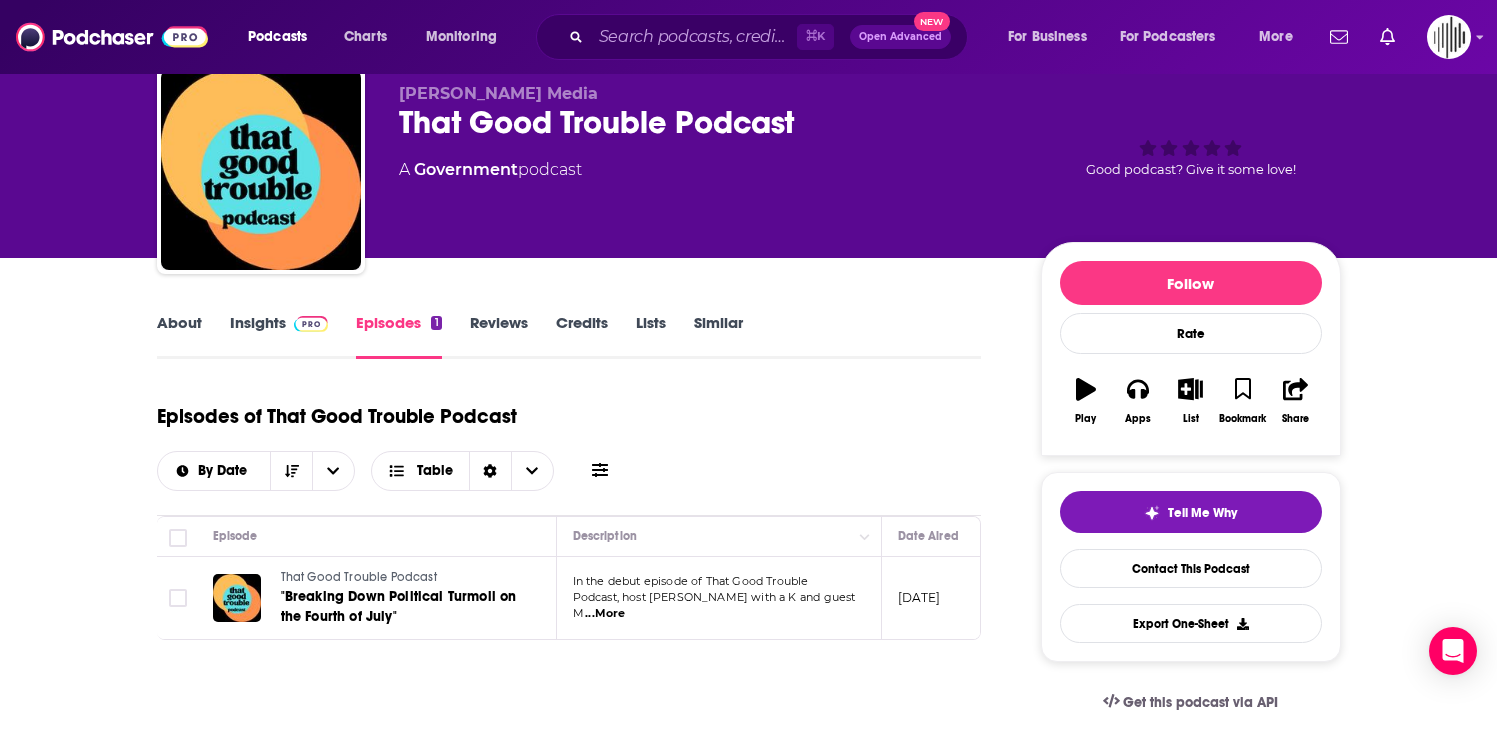 scroll, scrollTop: 96, scrollLeft: 0, axis: vertical 